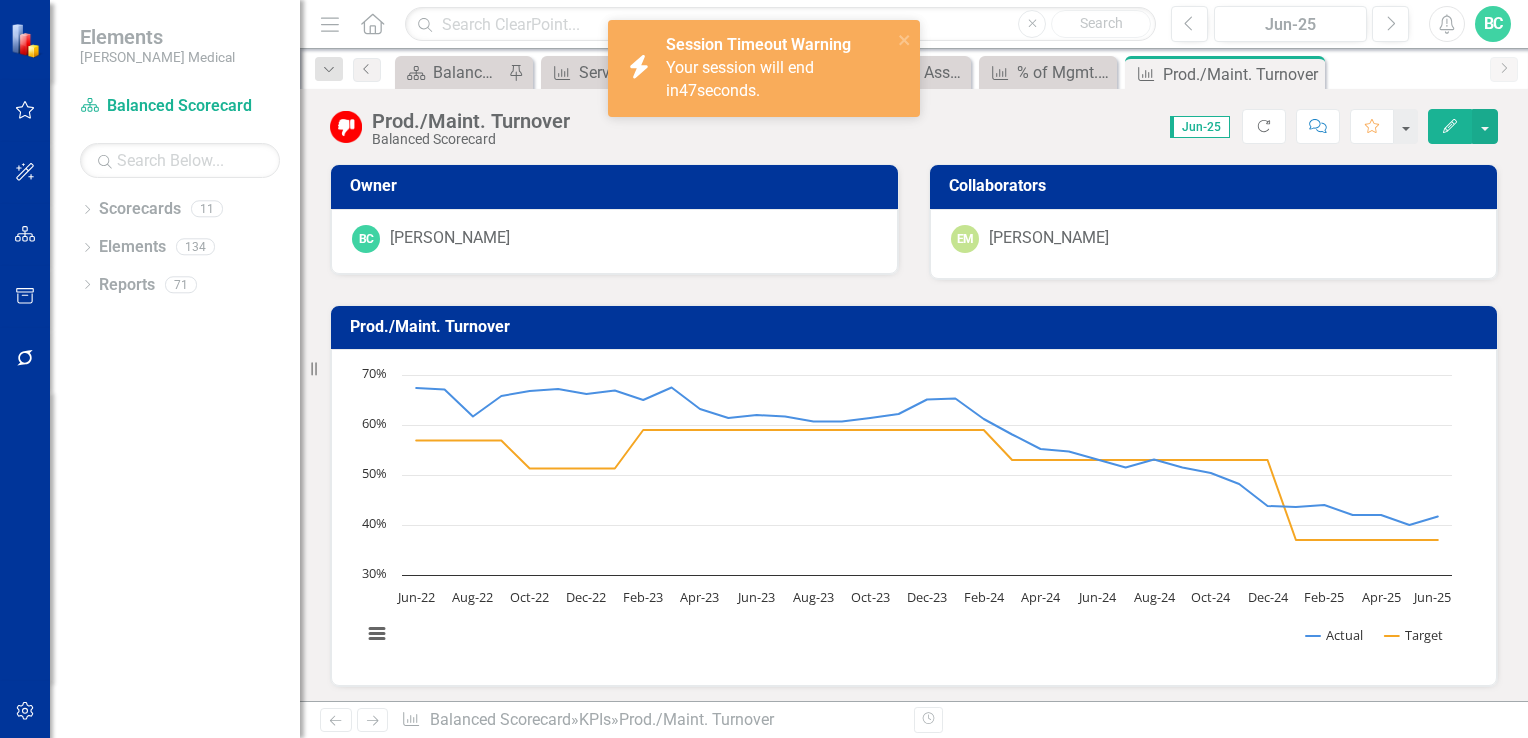 scroll, scrollTop: 0, scrollLeft: 0, axis: both 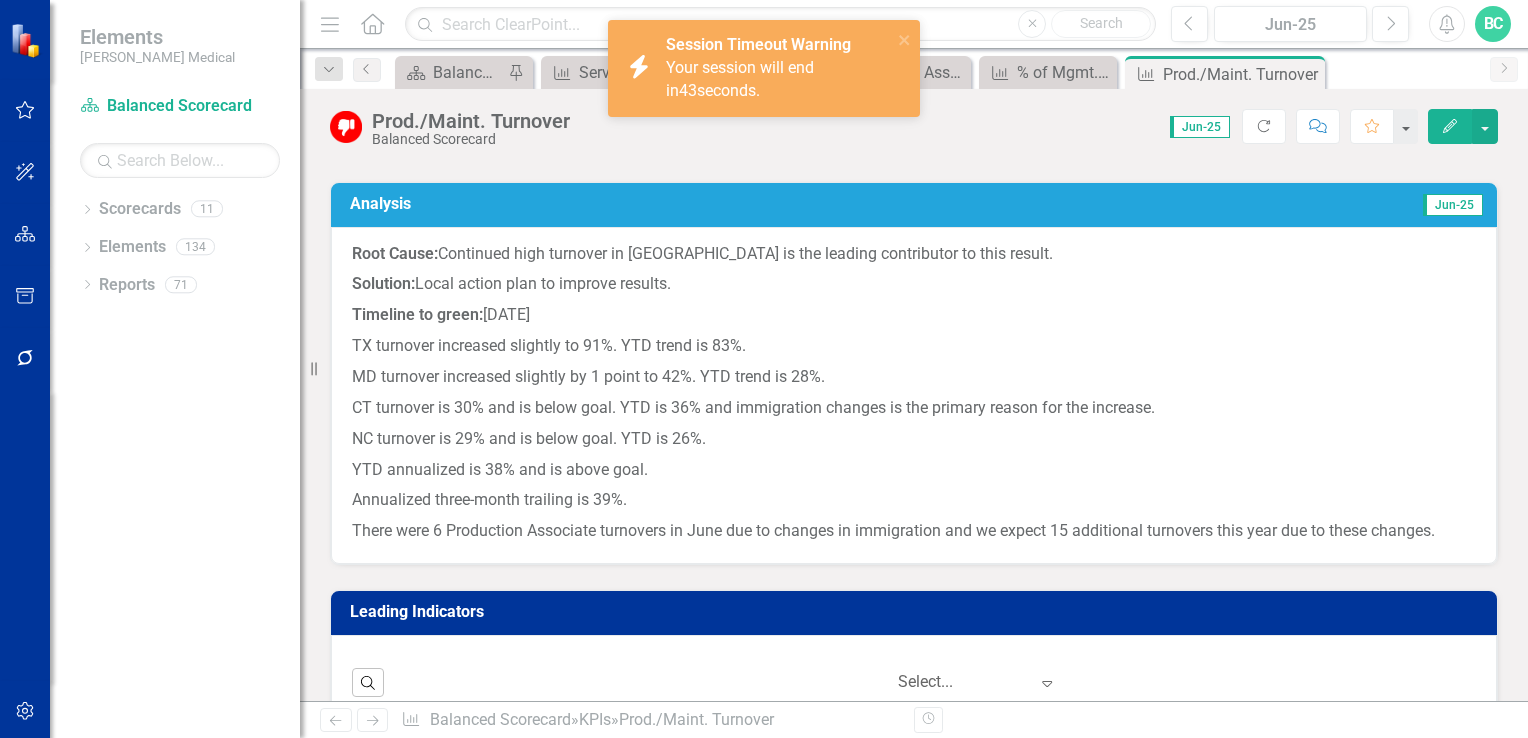 drag, startPoint x: 403, startPoint y: 191, endPoint x: 936, endPoint y: 262, distance: 537.70807 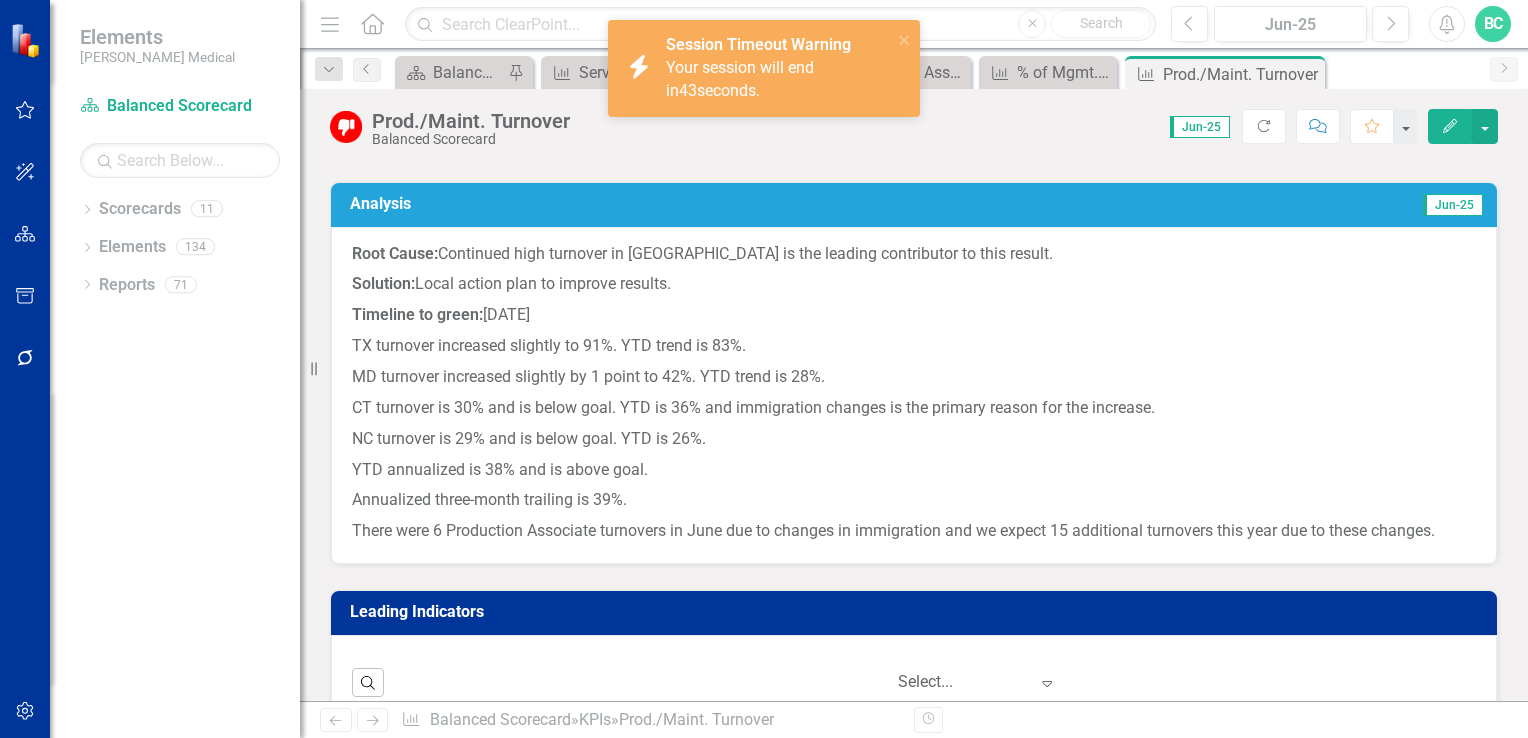 click on "Analysis Jun-25 Root Cause:  Continued high turnover in TX is the leading contributor to this result.
Solution:  Local action plan to improve results.
Timeline to green:  12/31/25
TX turnover increased slightly to 91%. YTD trend is 83%.
MD turnover increased slightly by 1 point to 42%. YTD trend is 28%.
CT turnover is 30% and is below goal. YTD is 36% and immigration changes is the primary reason for the increase.
NC turnover is 29% and is below goal. YTD is 26%.
YTD annualized is 38% and is above goal.
Annualized three-month trailing is 39%.
There were 6 Production Associate turnovers in June due to changes in immigration and we expect 15 additional turnovers this year due to these changes." at bounding box center [914, 373] 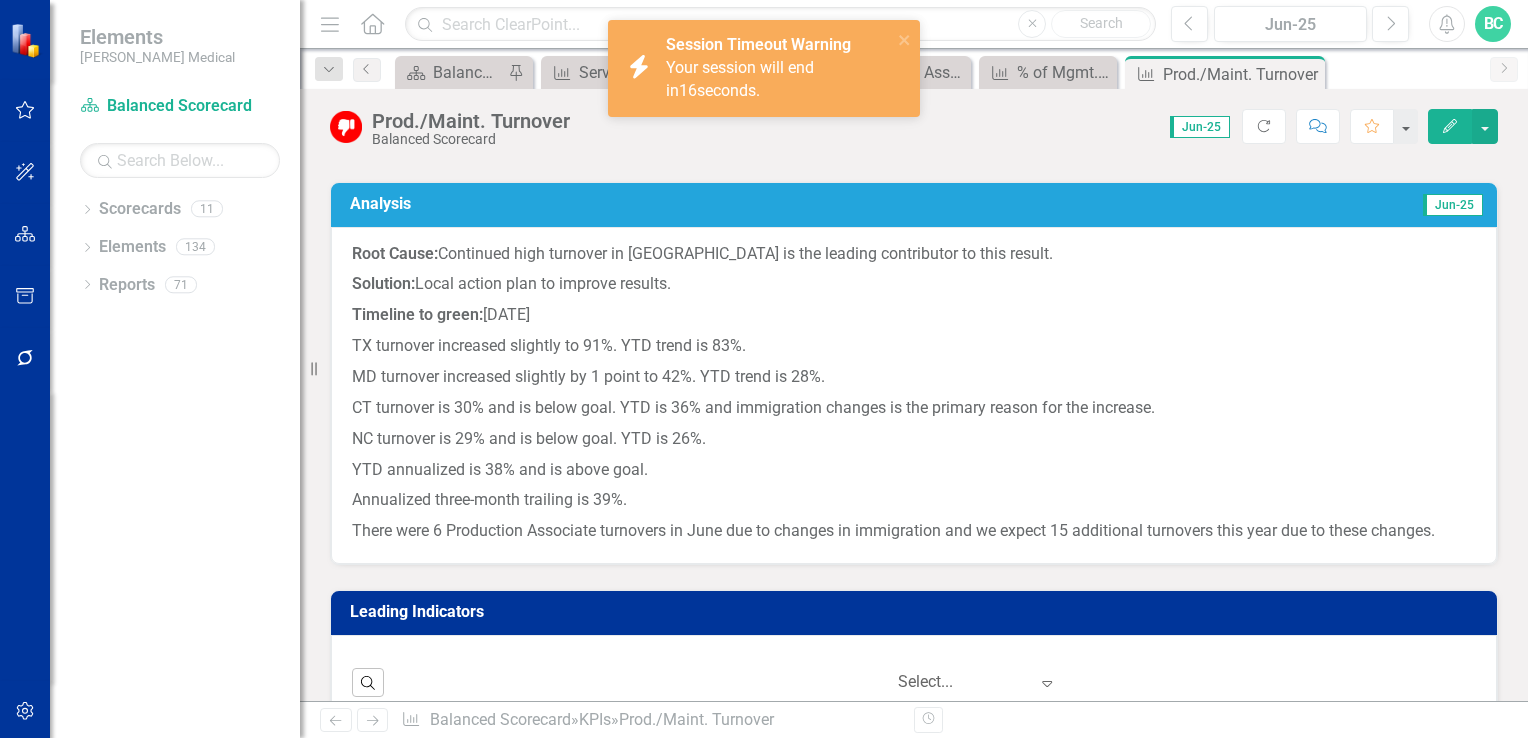 click on "Timeline to green:  12/31/25" at bounding box center (914, 315) 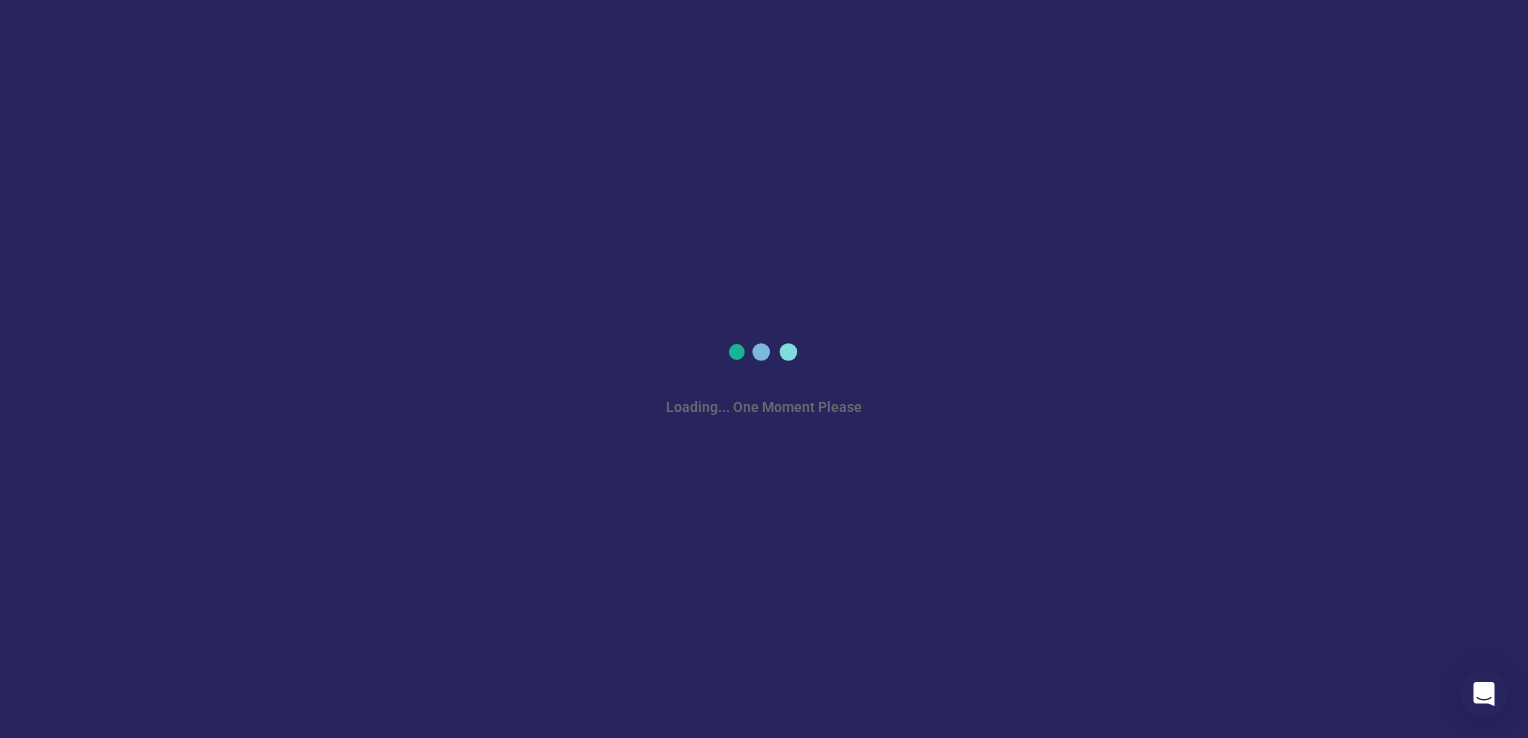 scroll, scrollTop: 0, scrollLeft: 0, axis: both 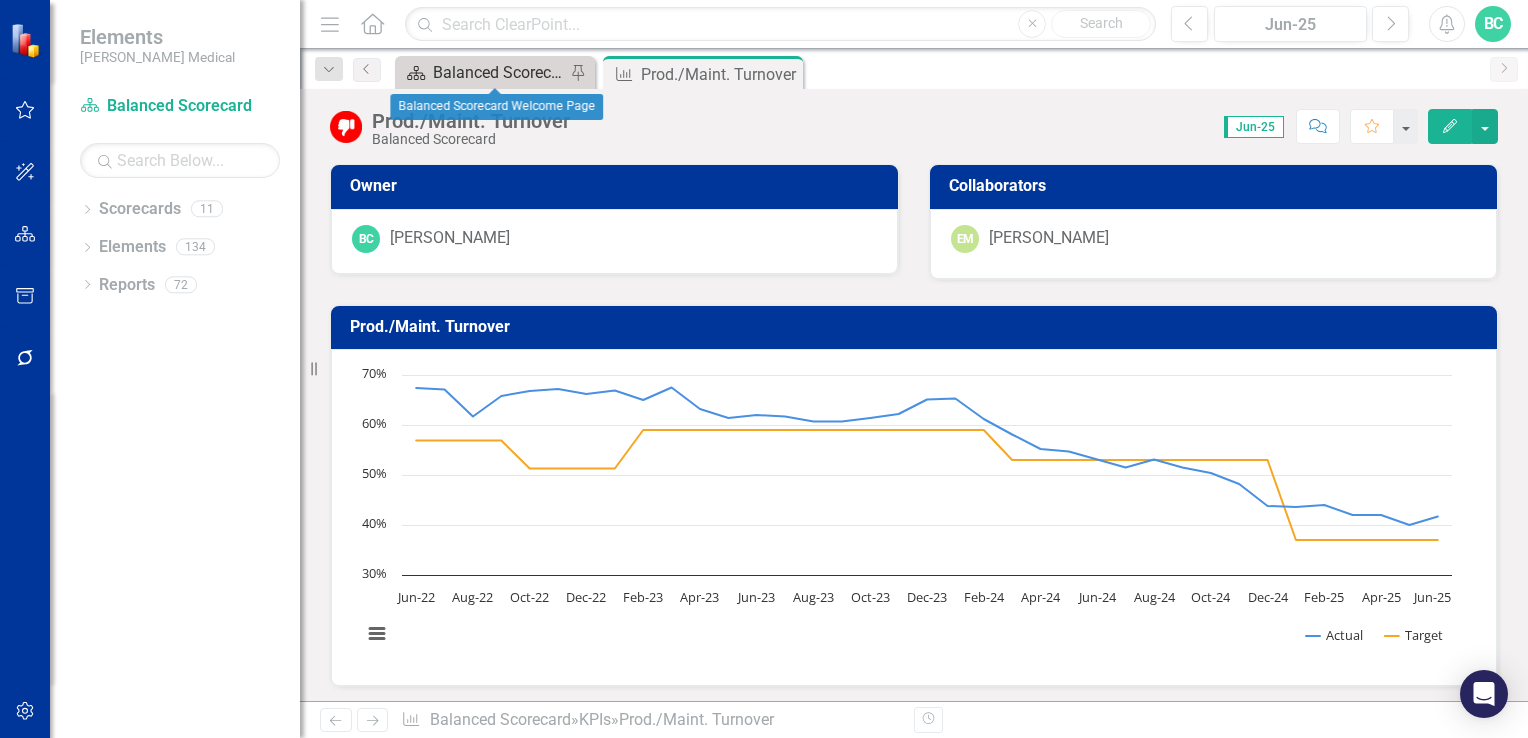 click on "Balanced Scorecard Welcome Page" at bounding box center [499, 72] 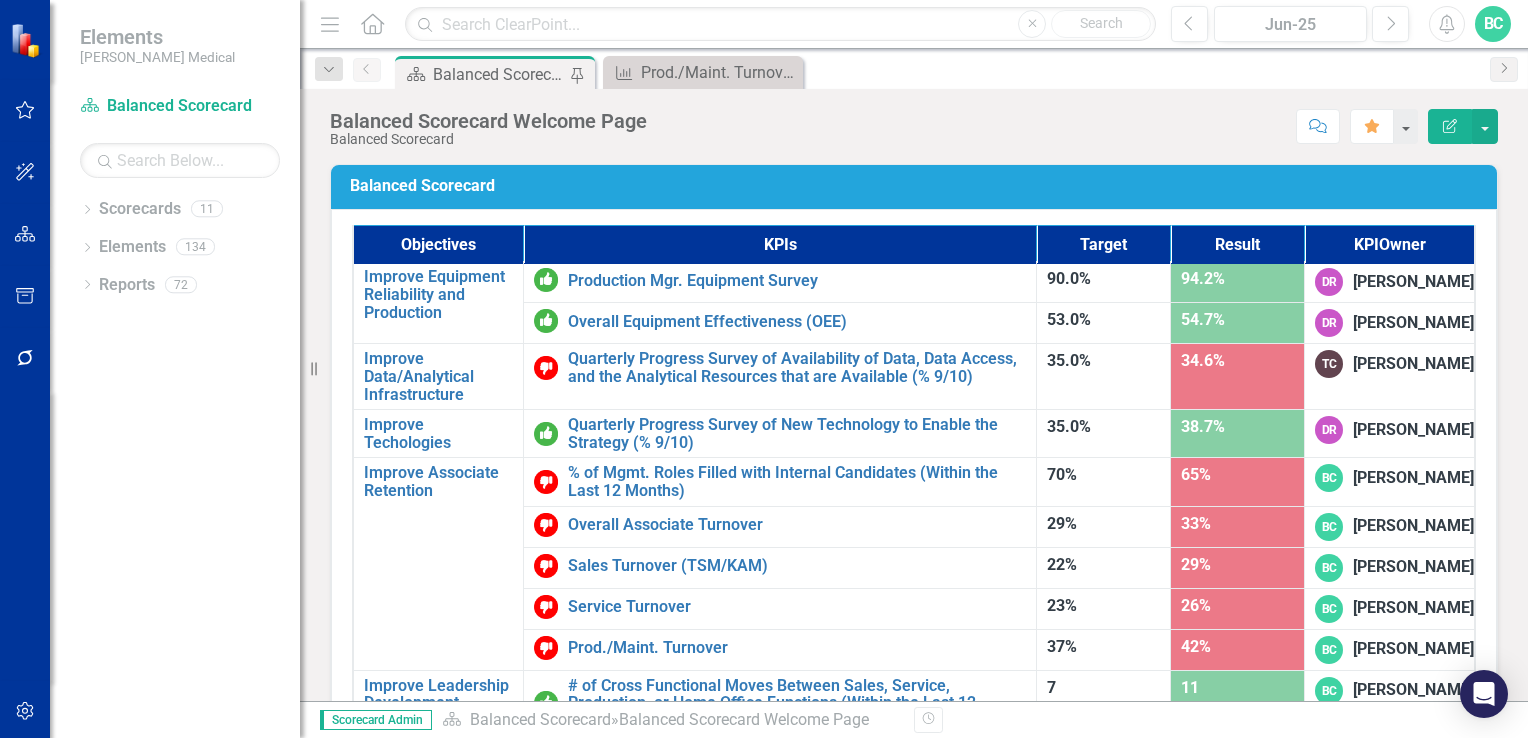 scroll, scrollTop: 1268, scrollLeft: 0, axis: vertical 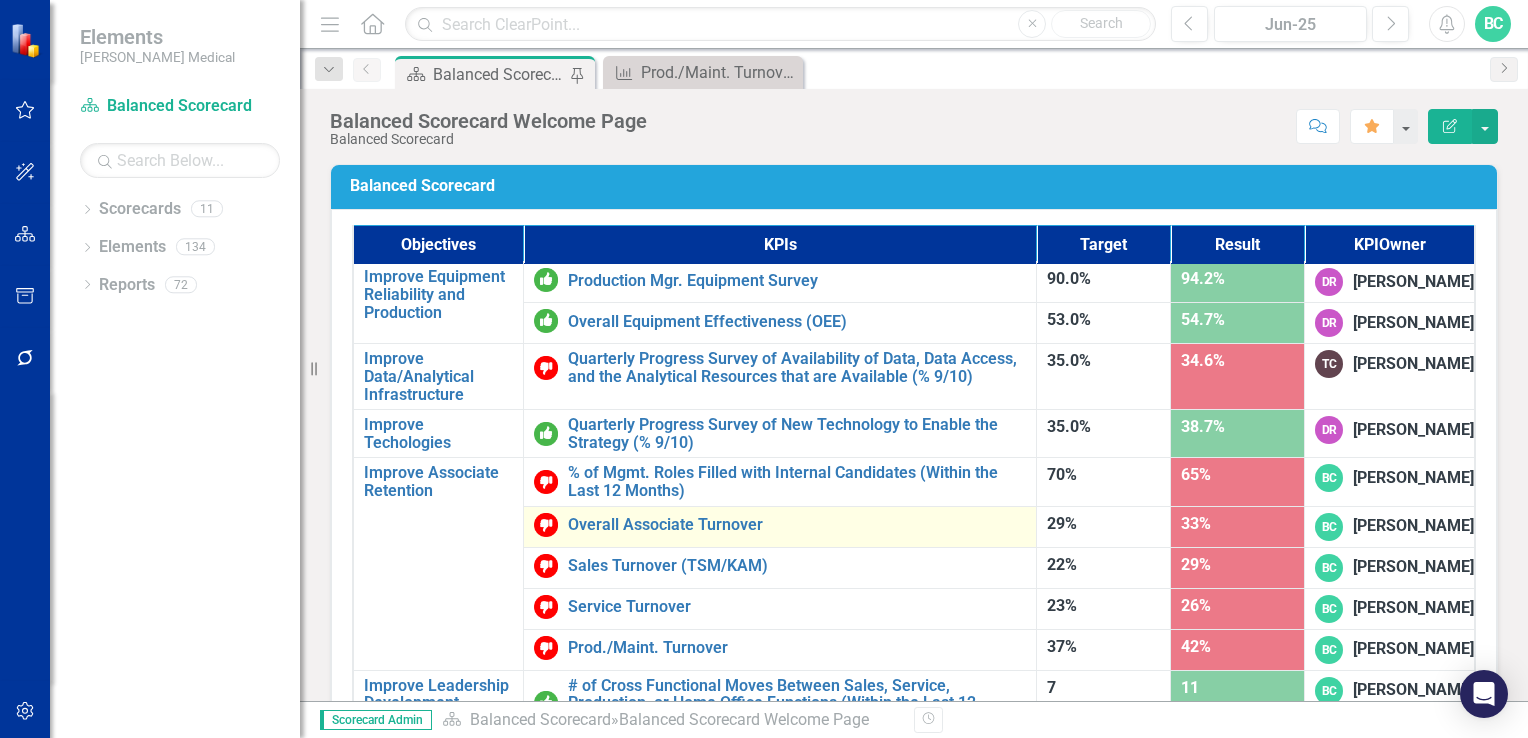 click on "Overall Associate Turnover Edit Edit KPI Link Open Element" at bounding box center [779, 526] 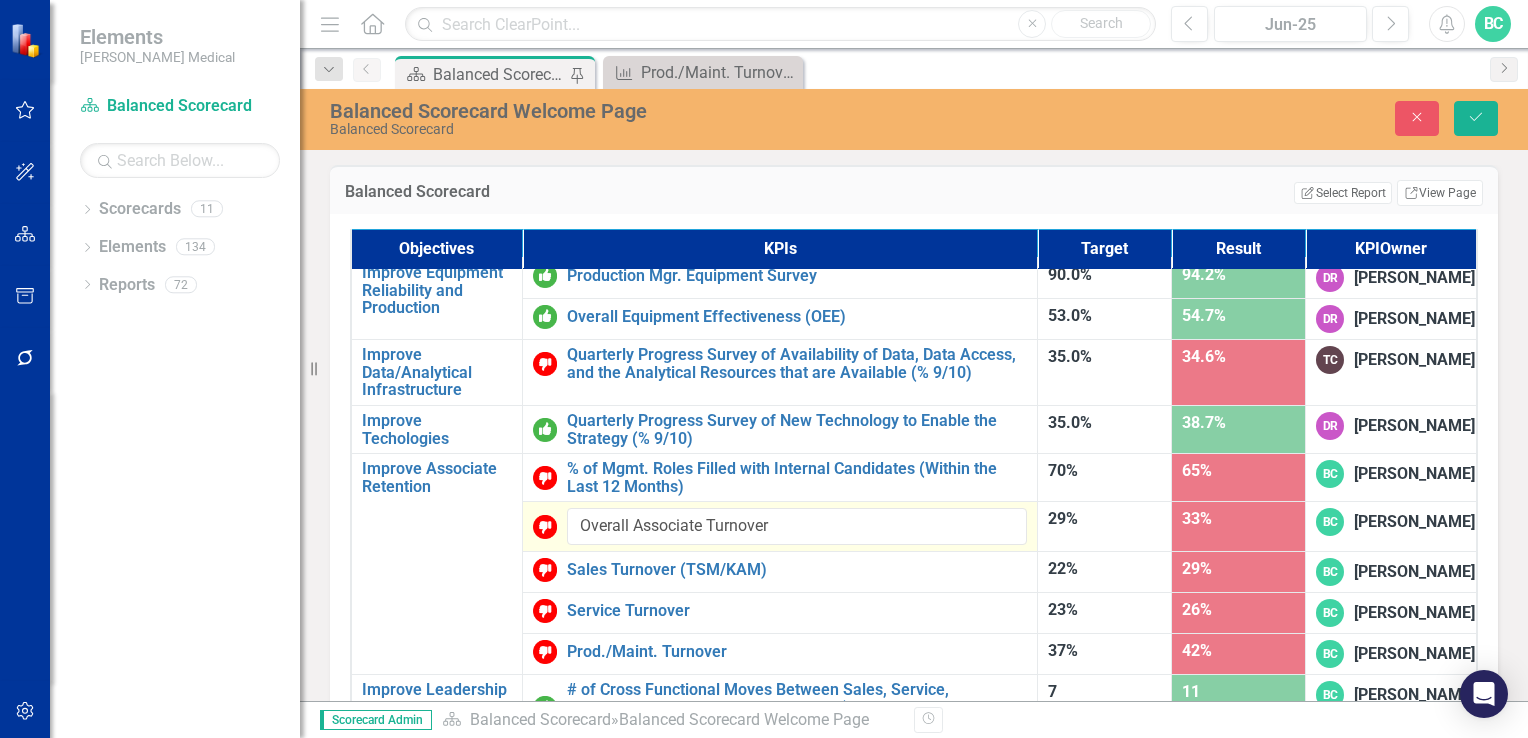 scroll, scrollTop: 1240, scrollLeft: 0, axis: vertical 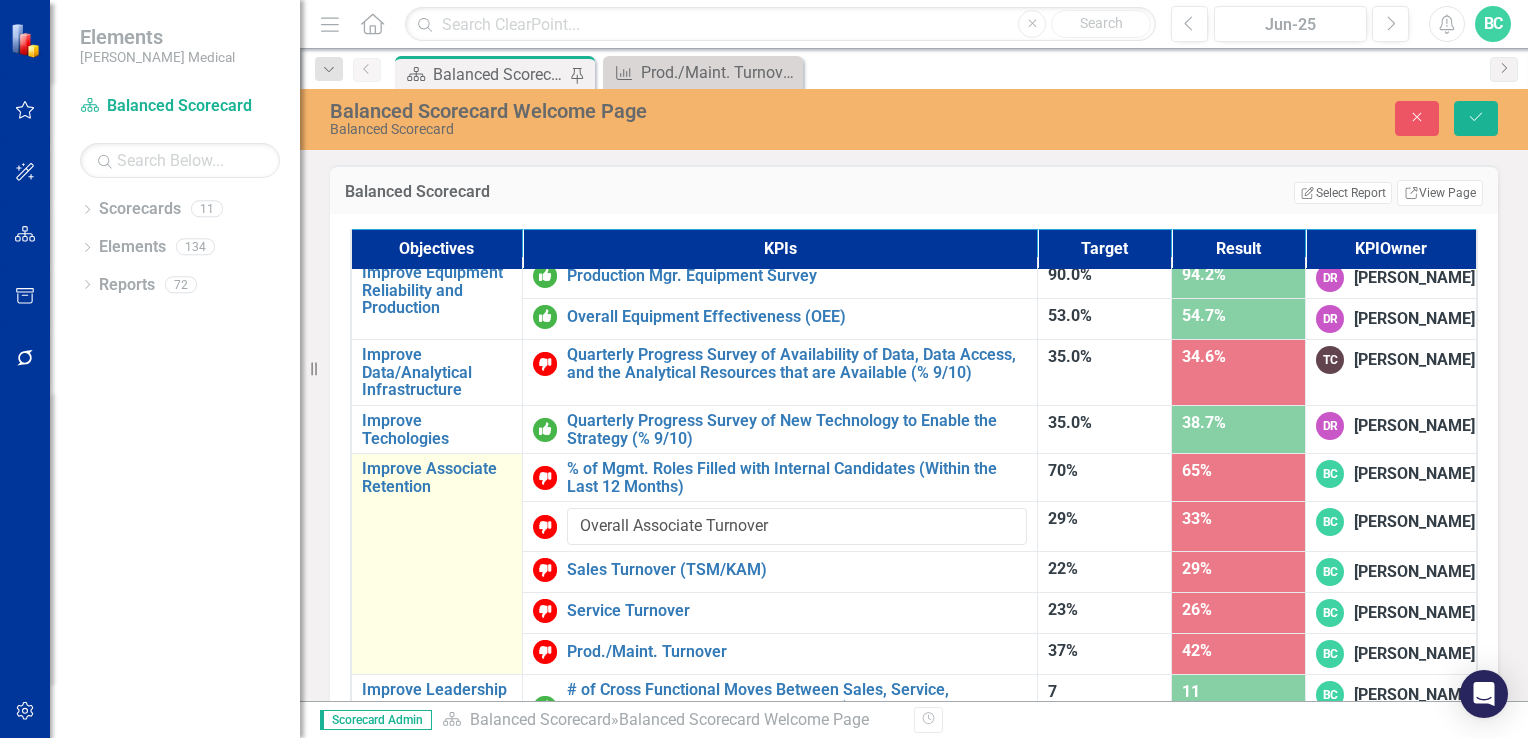 click on "Improve Associate Retention Edit Edit Objective Link Open Element" at bounding box center (436, 564) 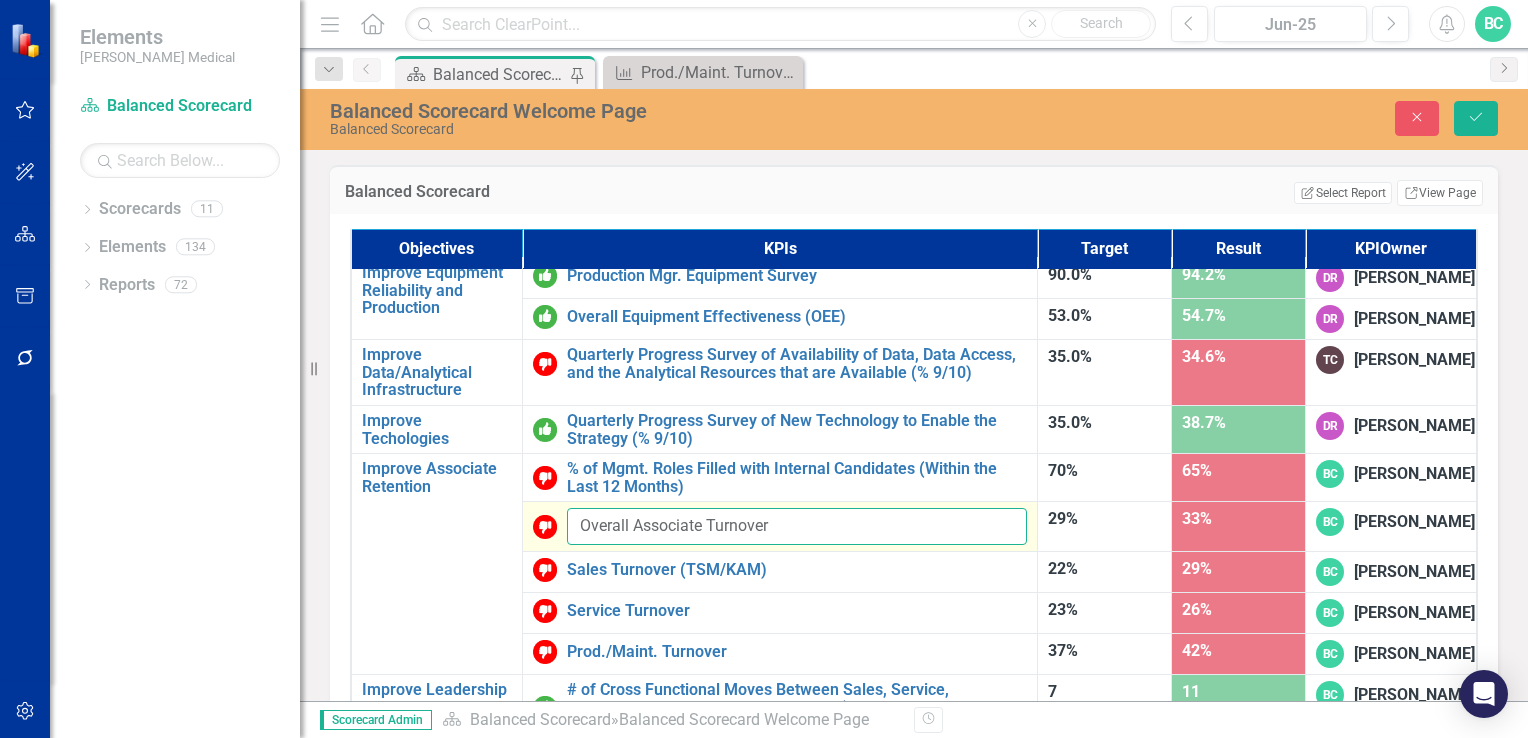 click on "Overall Associate Turnover" at bounding box center [797, 526] 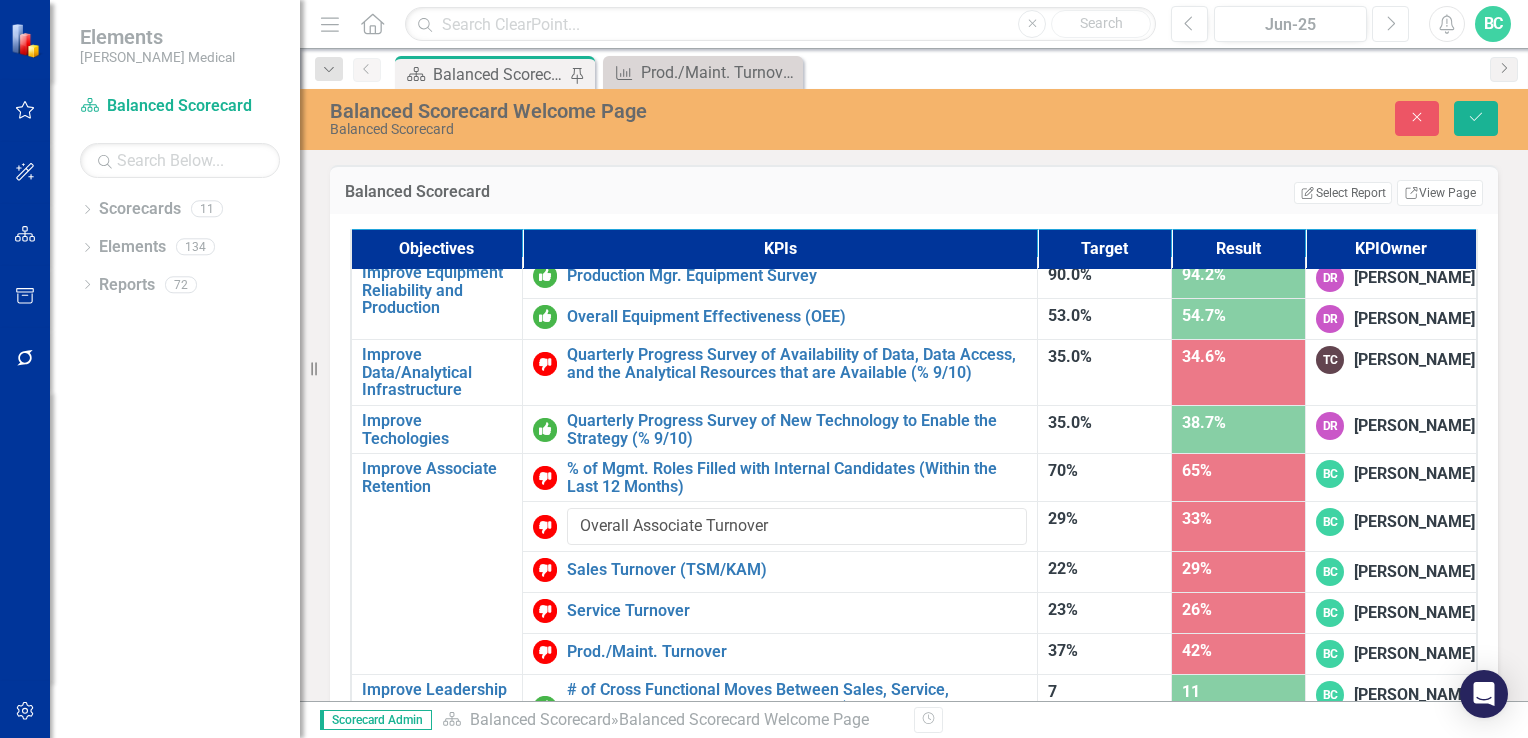 click on "Next" 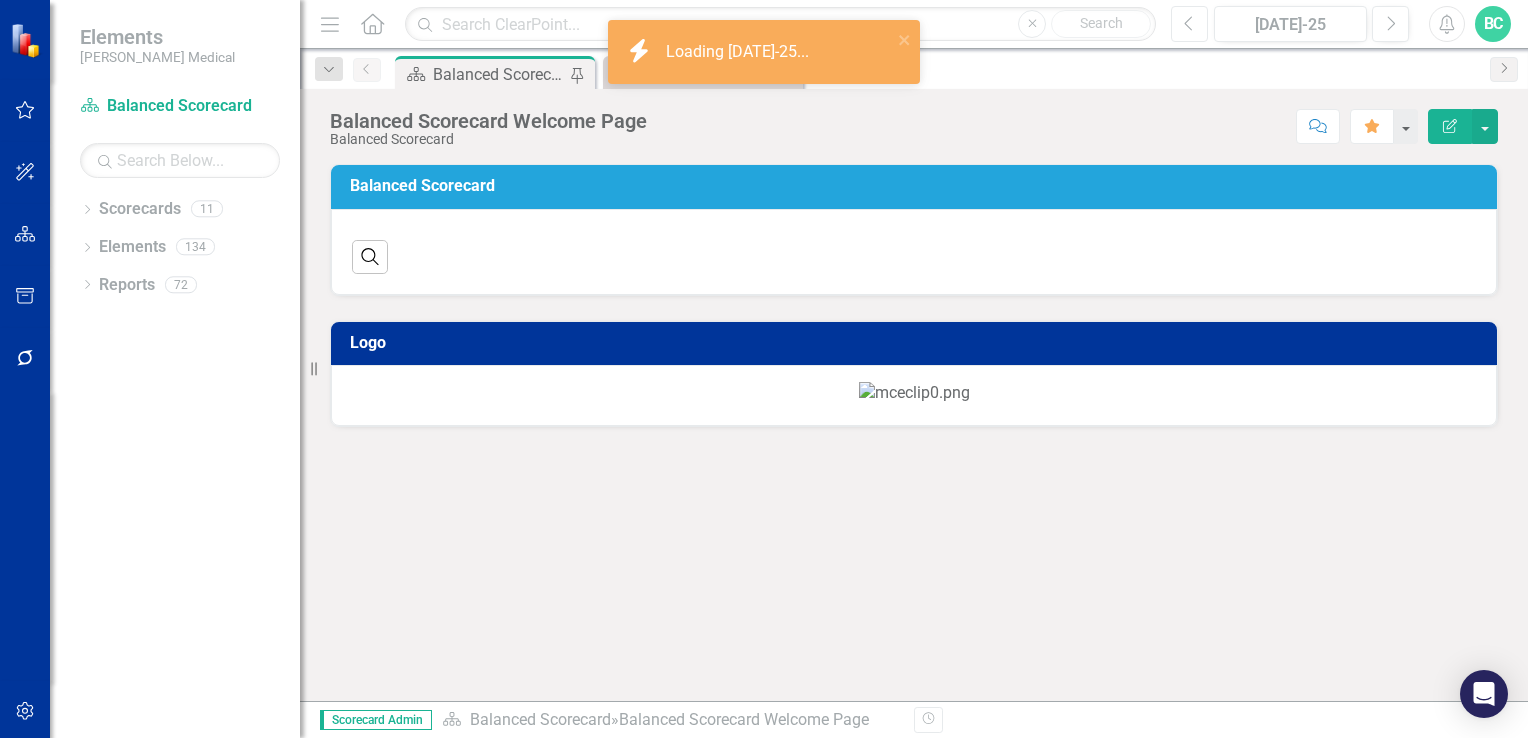click on "Previous" 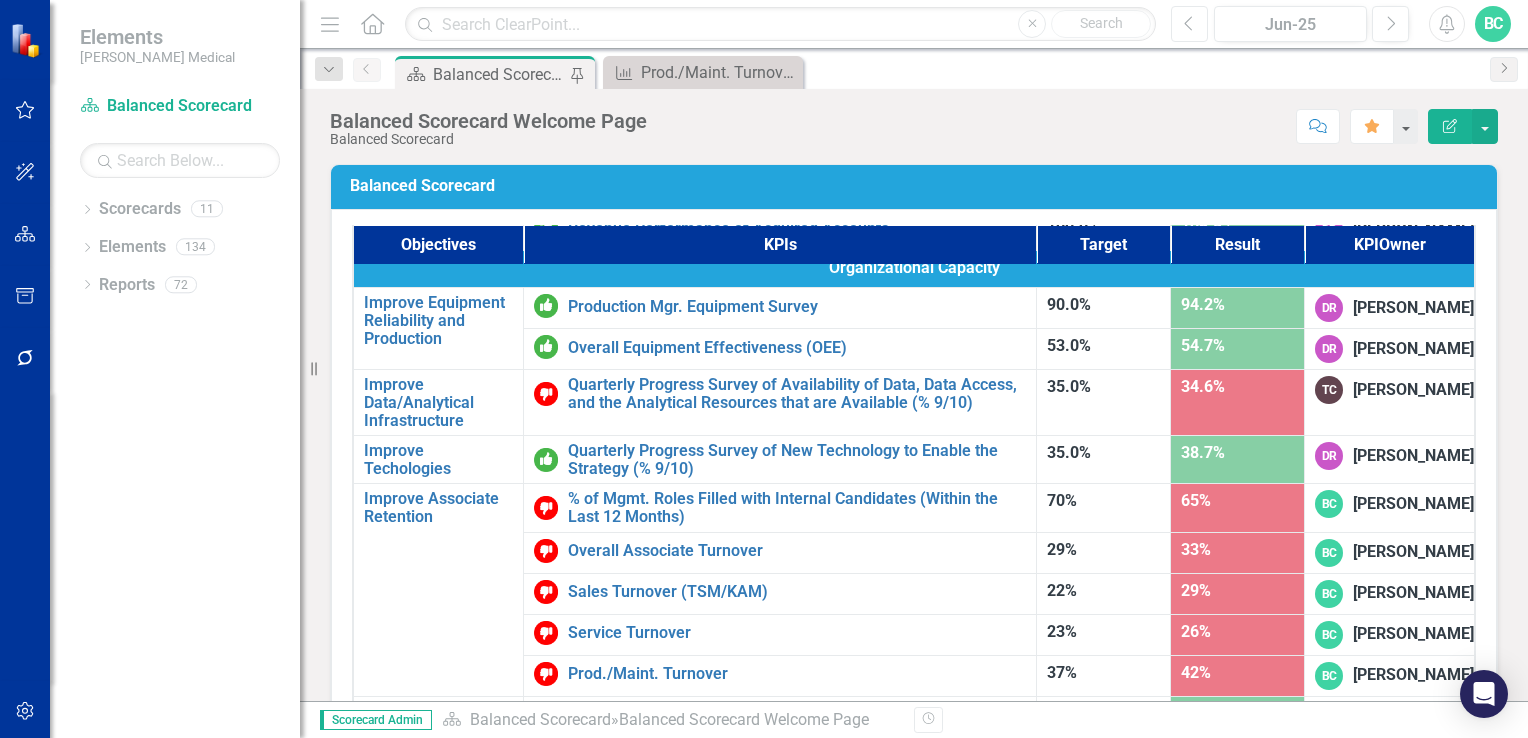 scroll, scrollTop: 1116, scrollLeft: 0, axis: vertical 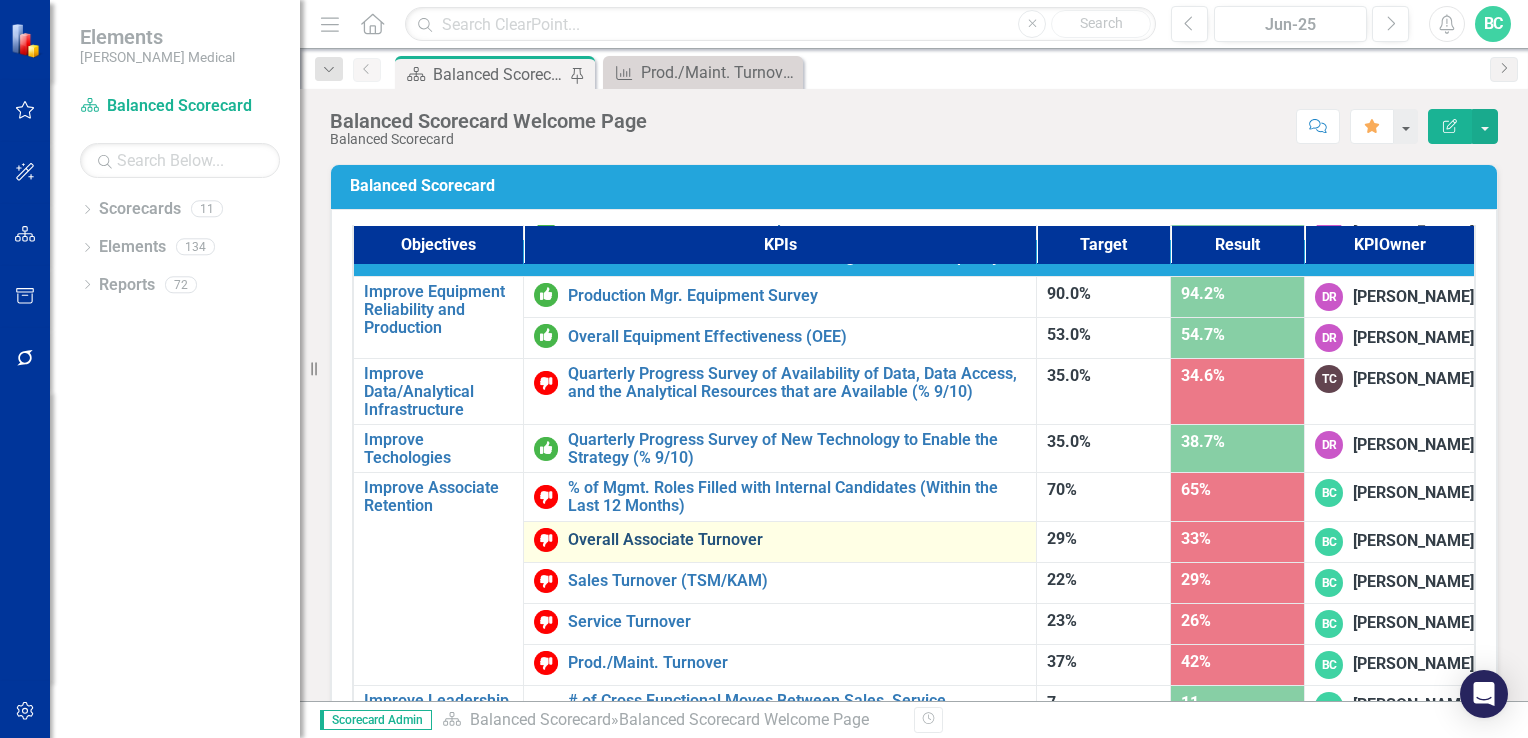 click on "Overall Associate Turnover" at bounding box center (797, 540) 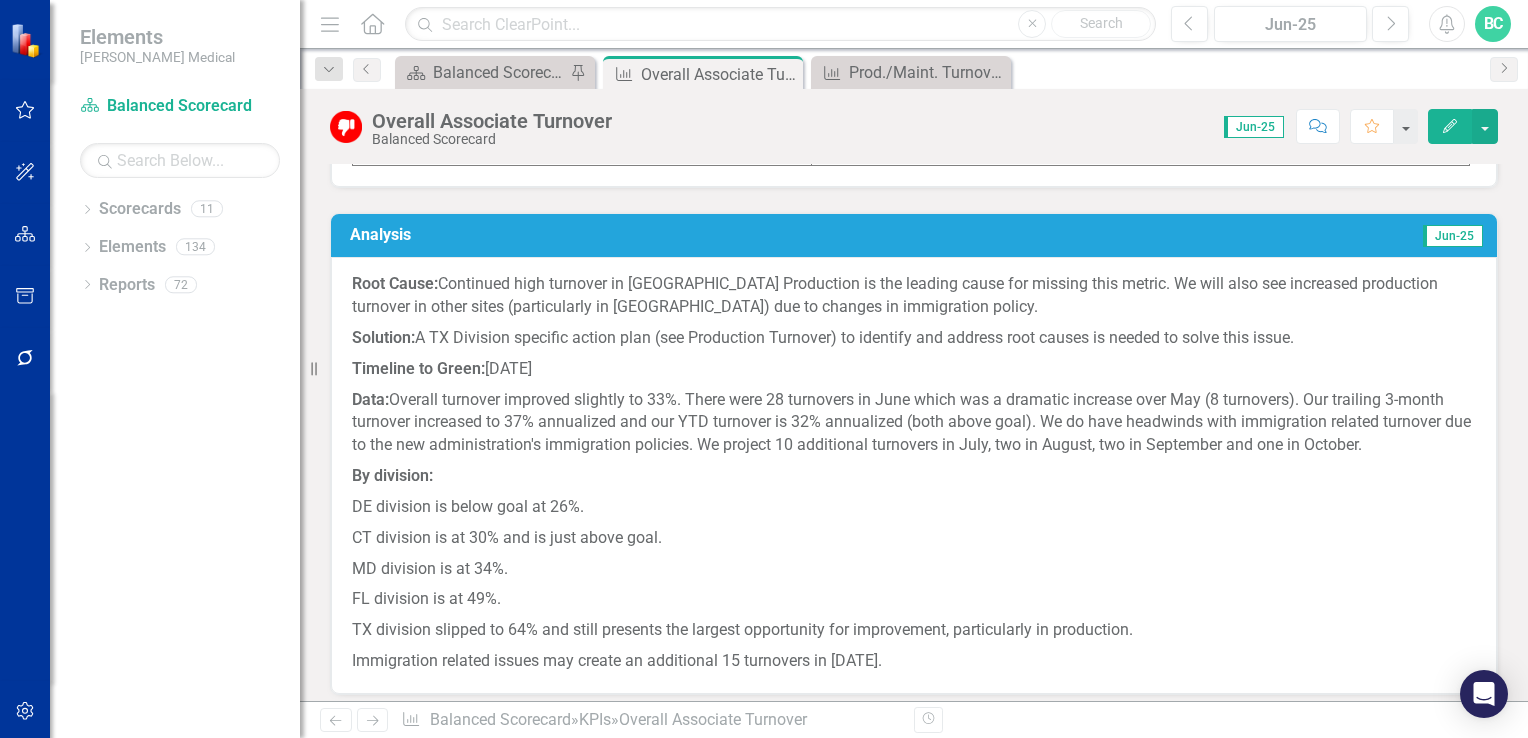 scroll, scrollTop: 759, scrollLeft: 0, axis: vertical 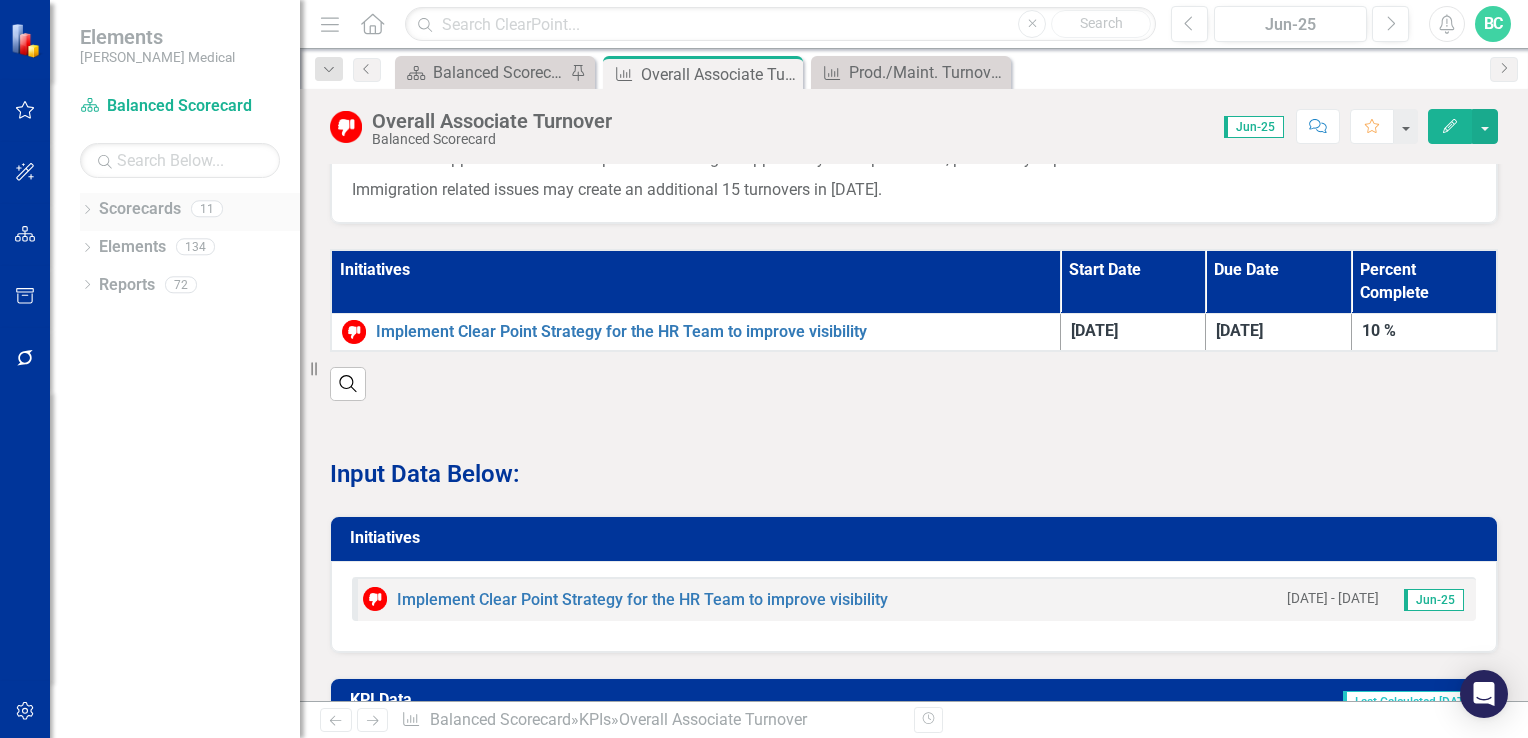 click 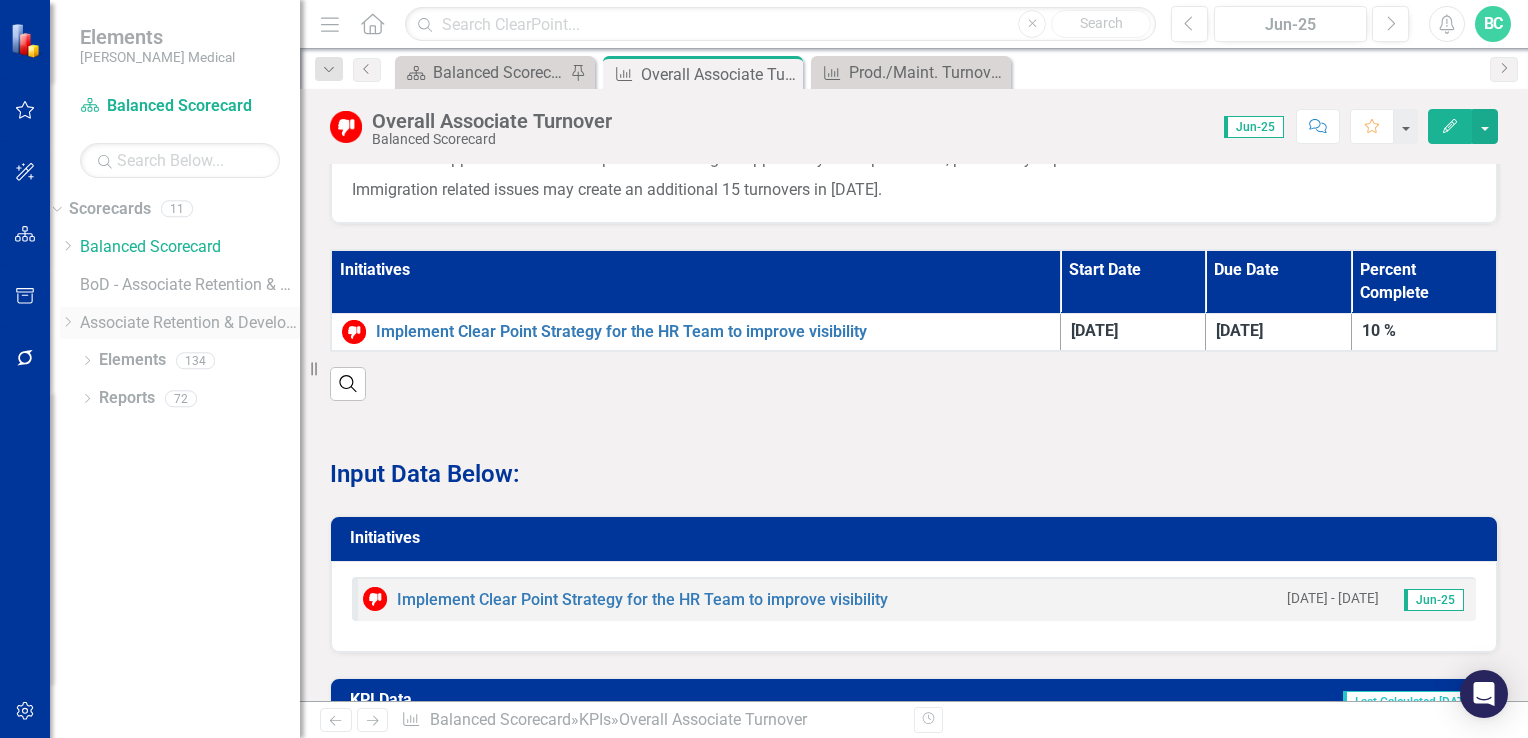 click on "Dropdown" 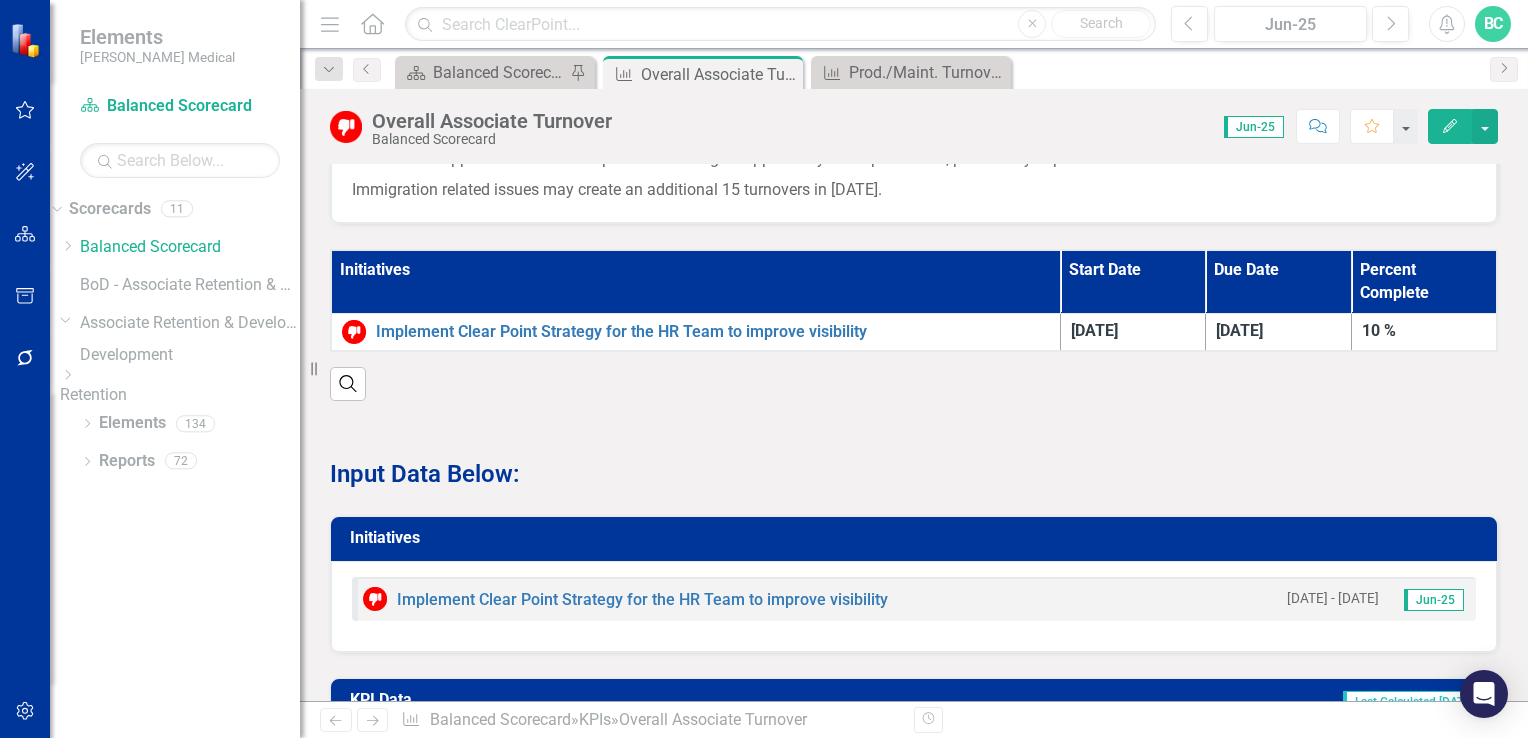 click on "Dropdown" 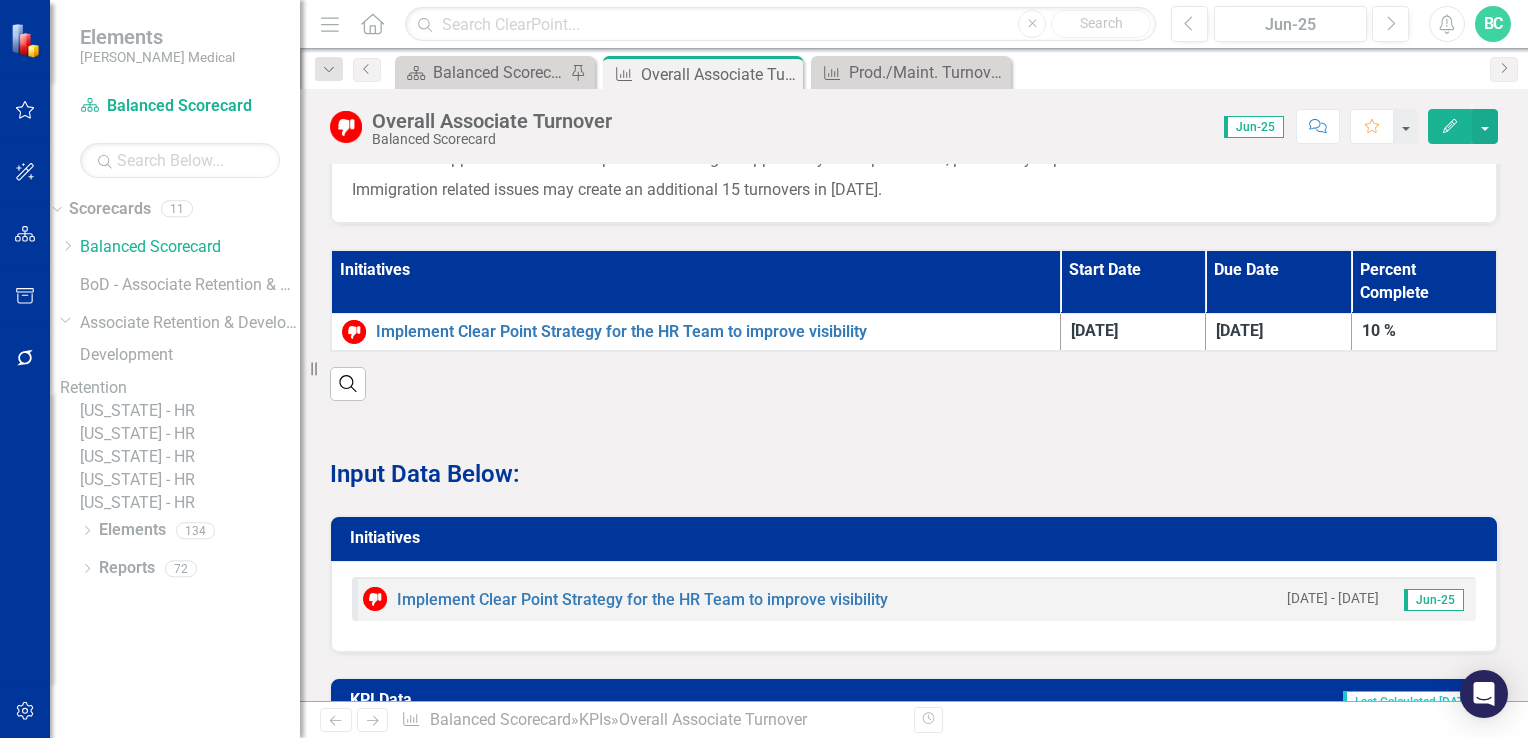 click on "[US_STATE] - HR" at bounding box center (190, 411) 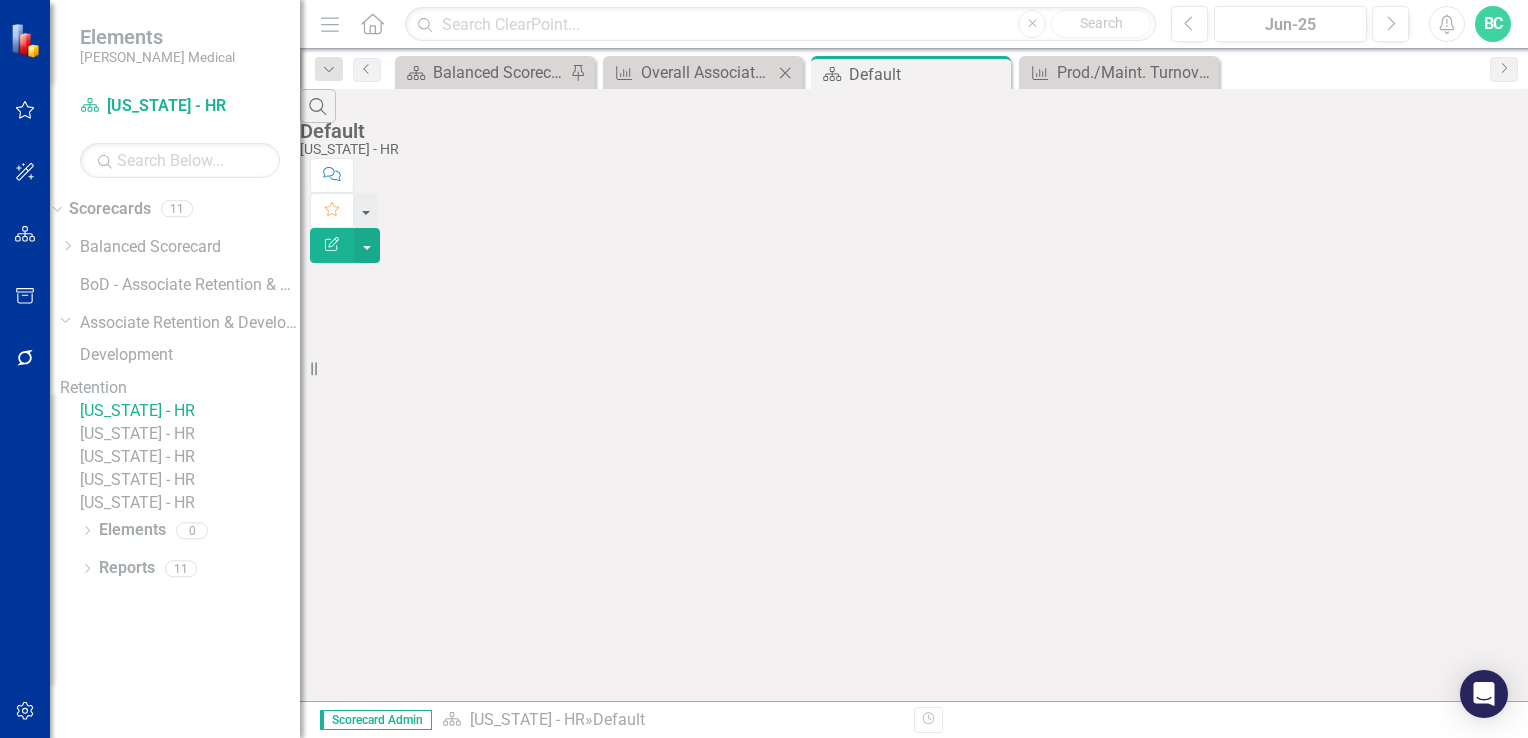 click on "KPI Overall Associate Turnover Close" at bounding box center (703, 72) 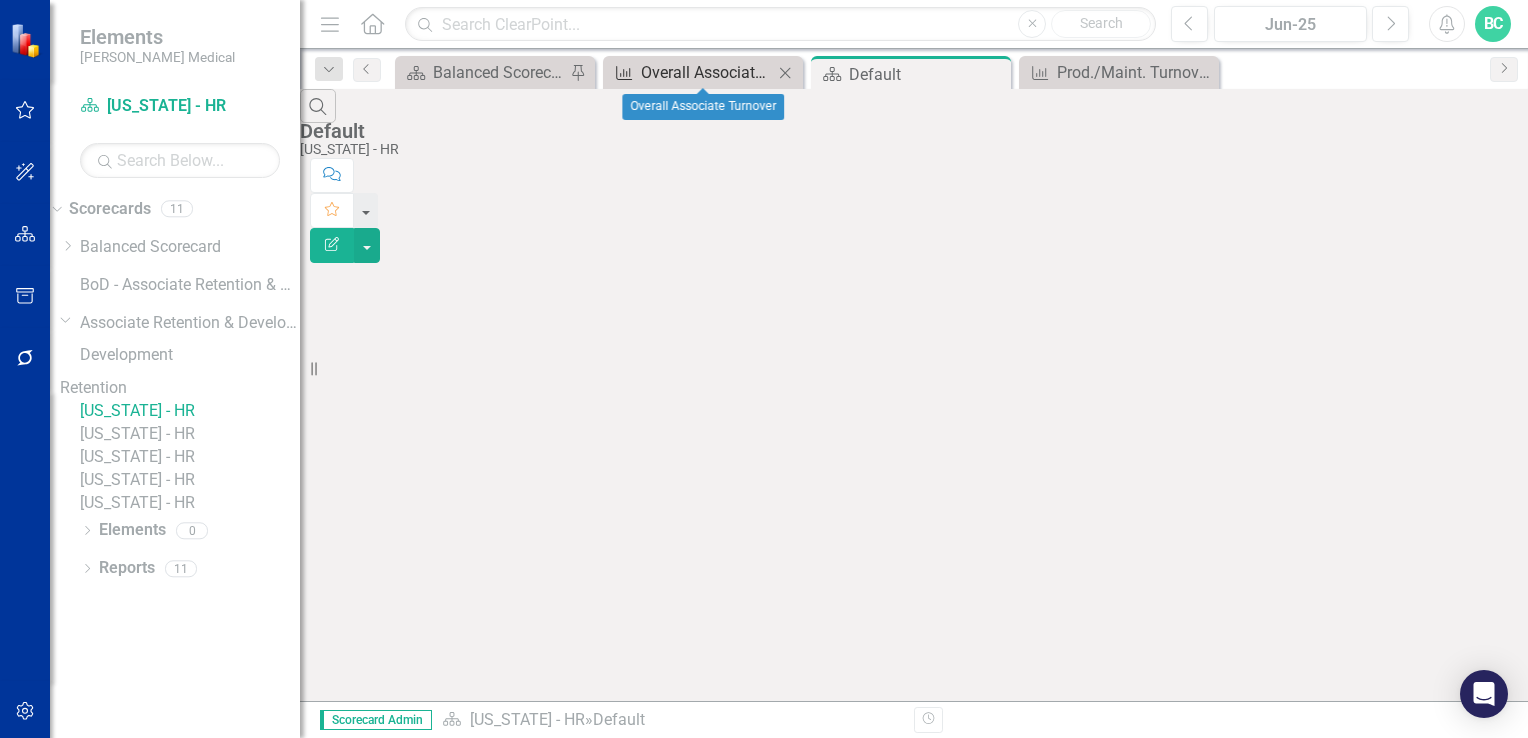 click on "Overall Associate Turnover" at bounding box center [707, 72] 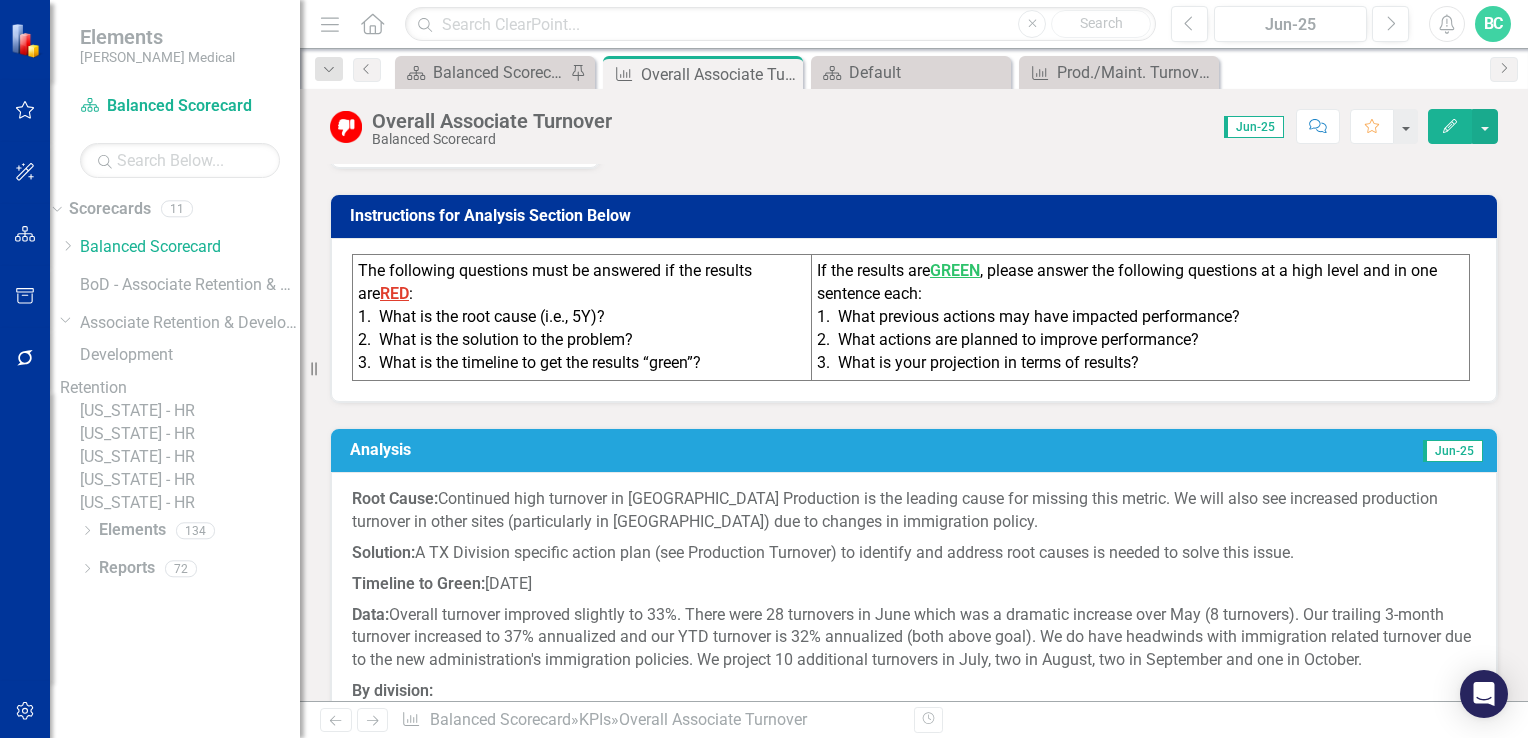 scroll, scrollTop: 579, scrollLeft: 0, axis: vertical 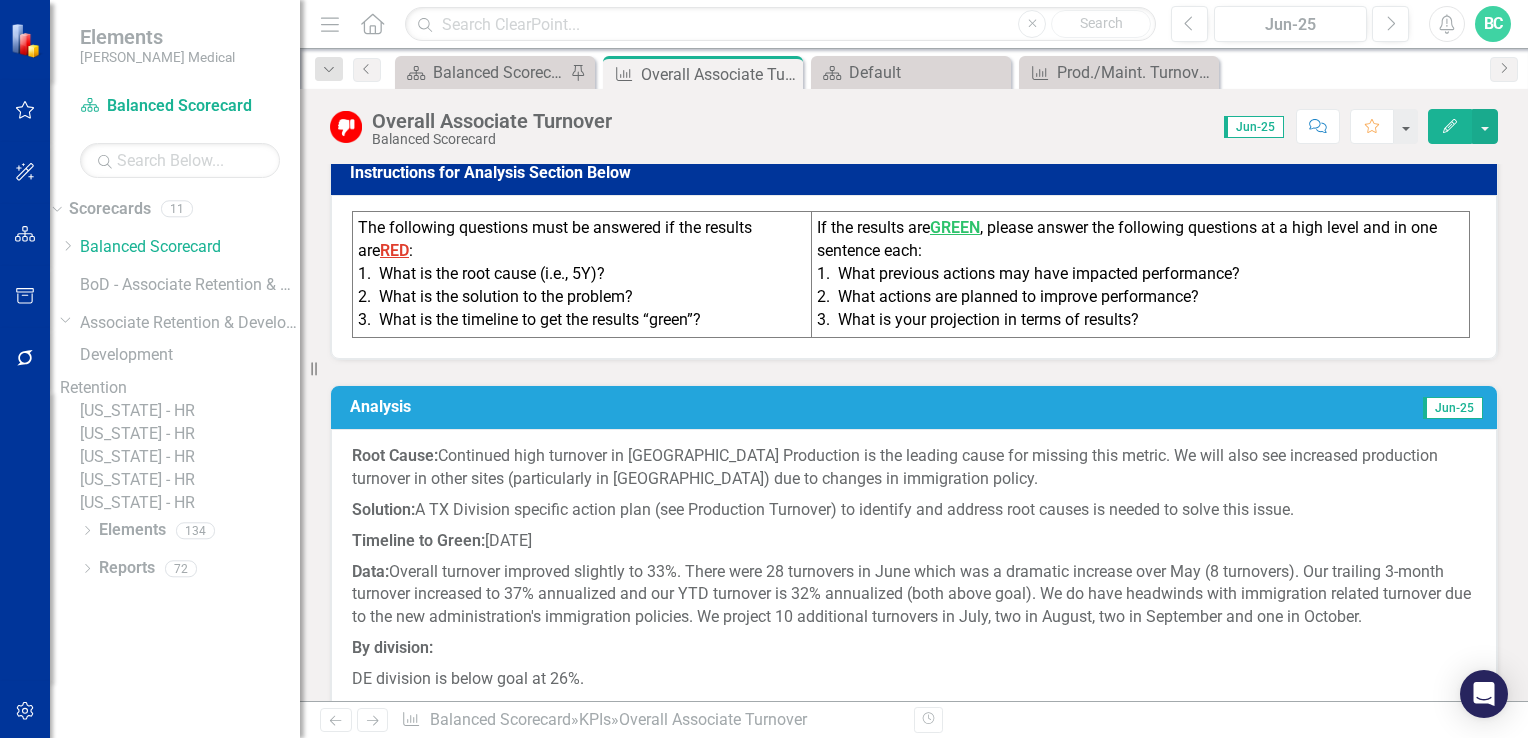 click on "[US_STATE] - HR" at bounding box center [190, 503] 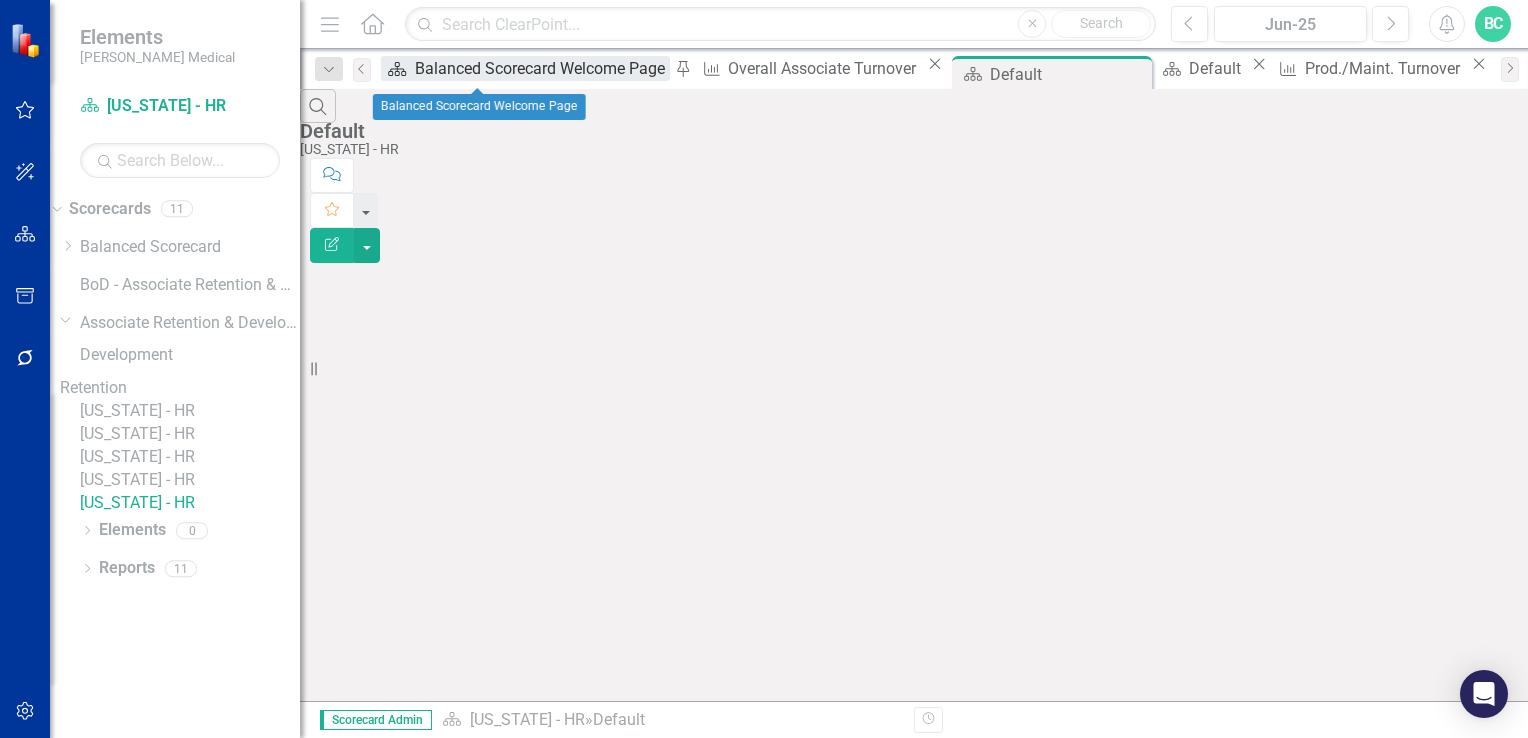 click on "Balanced Scorecard Welcome Page" at bounding box center (542, 68) 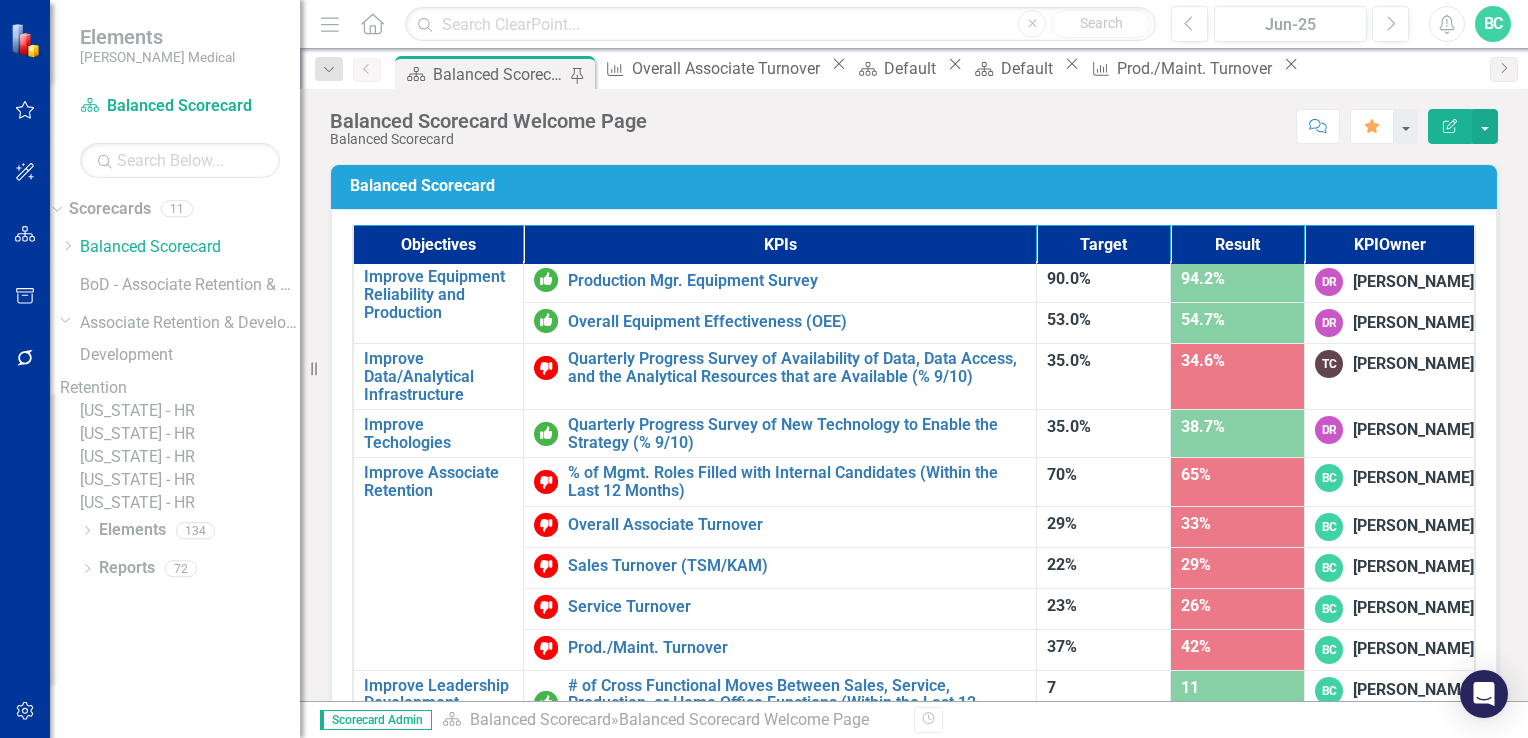 scroll, scrollTop: 1174, scrollLeft: 0, axis: vertical 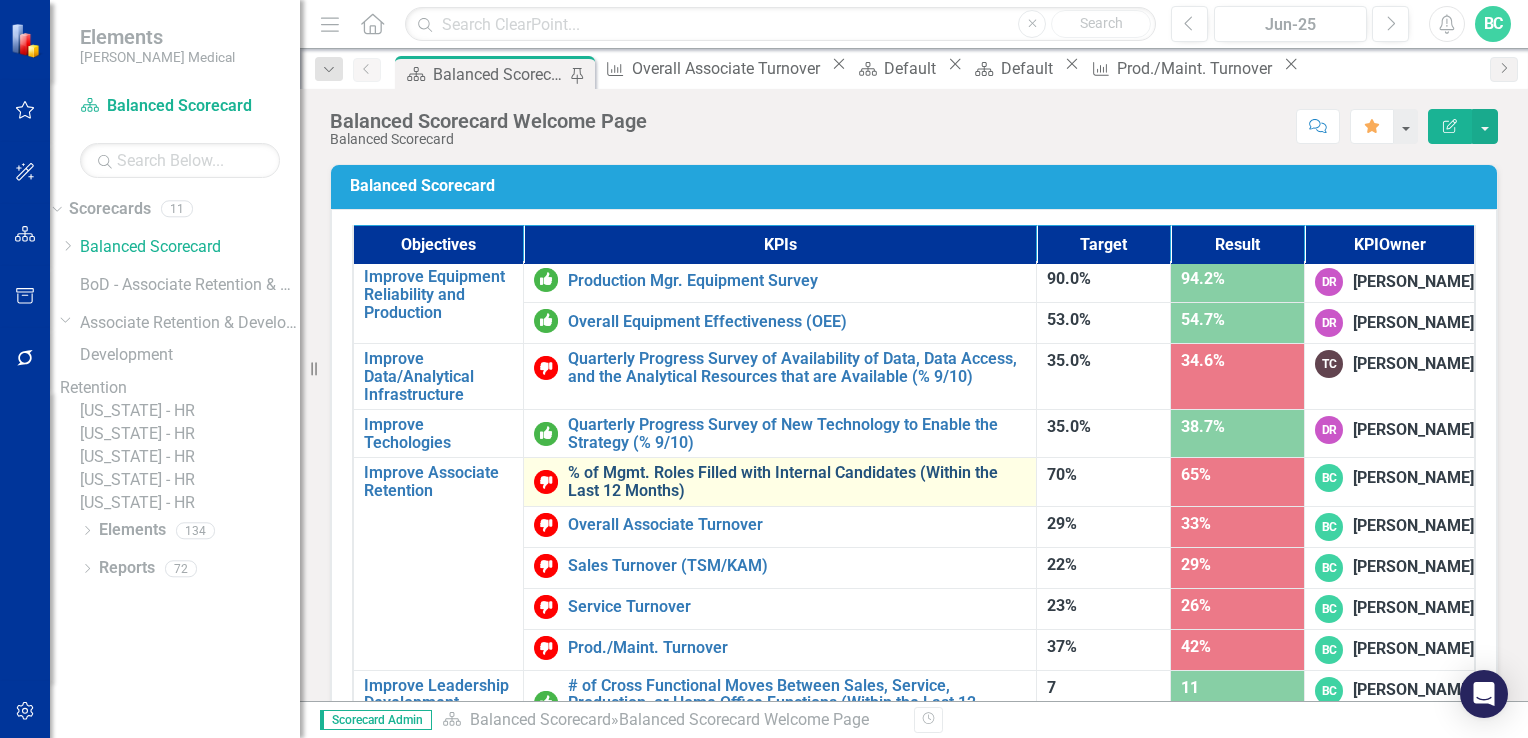 click on "% of Mgmt. Roles Filled with Internal Candidates (Within the Last 12 Months)" at bounding box center (797, 481) 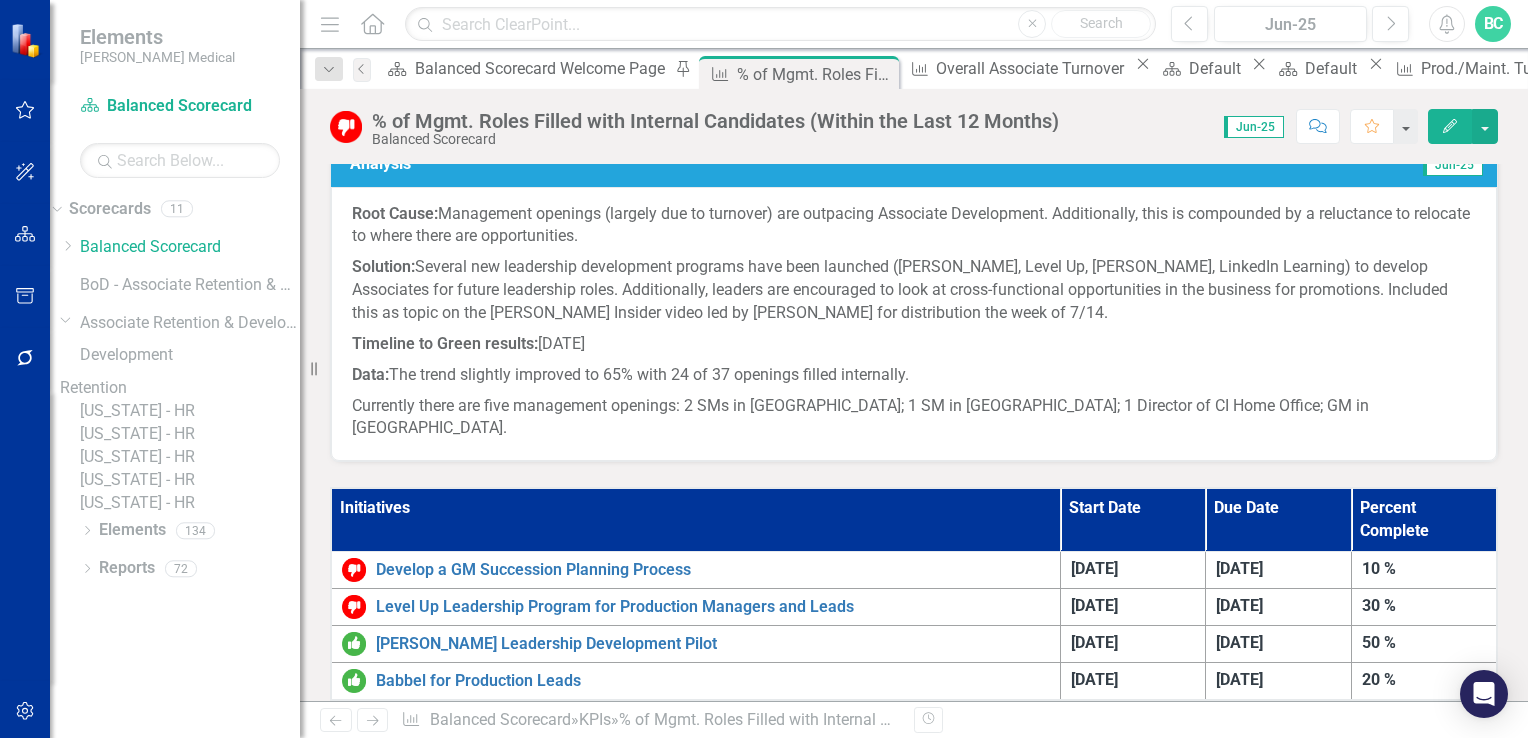 scroll, scrollTop: 802, scrollLeft: 0, axis: vertical 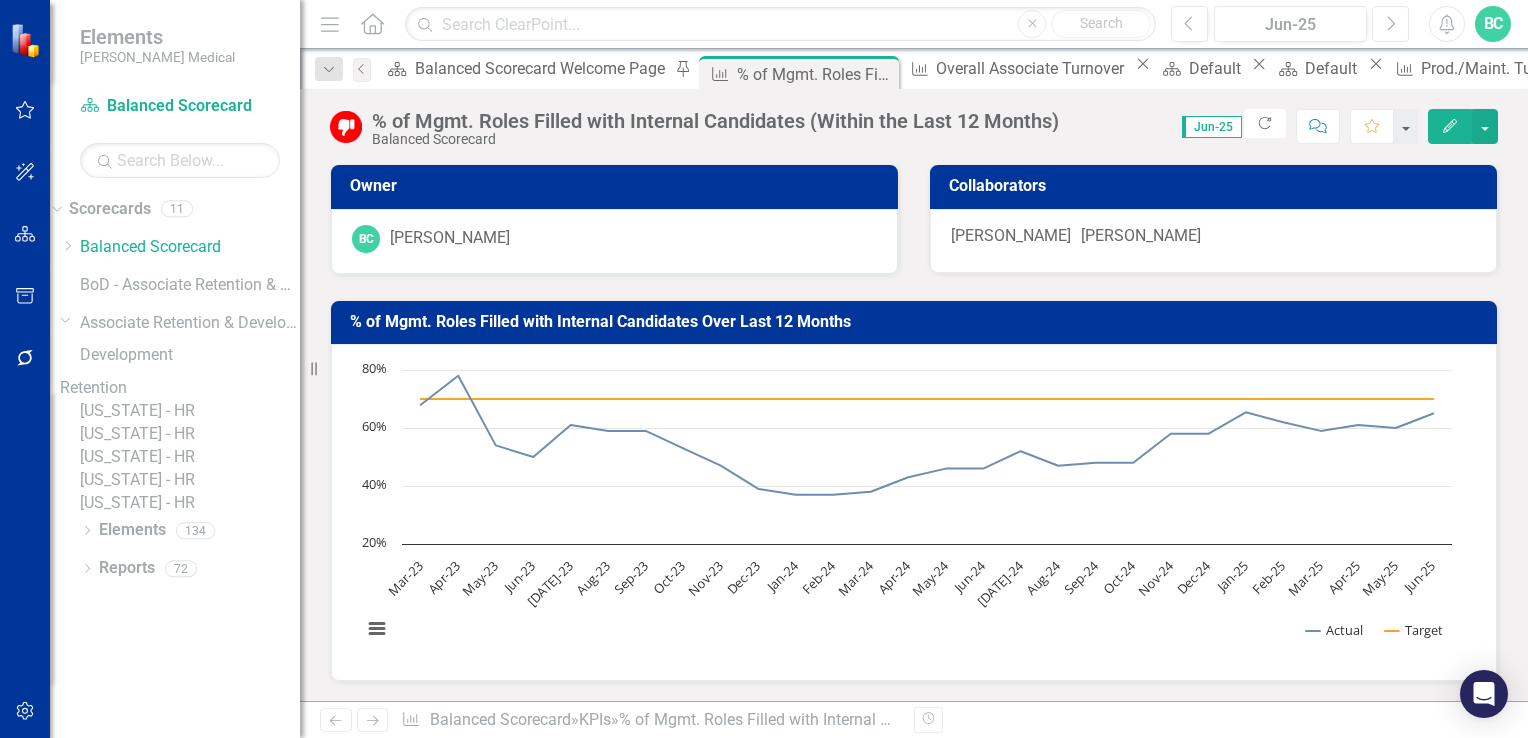 click on "Next" 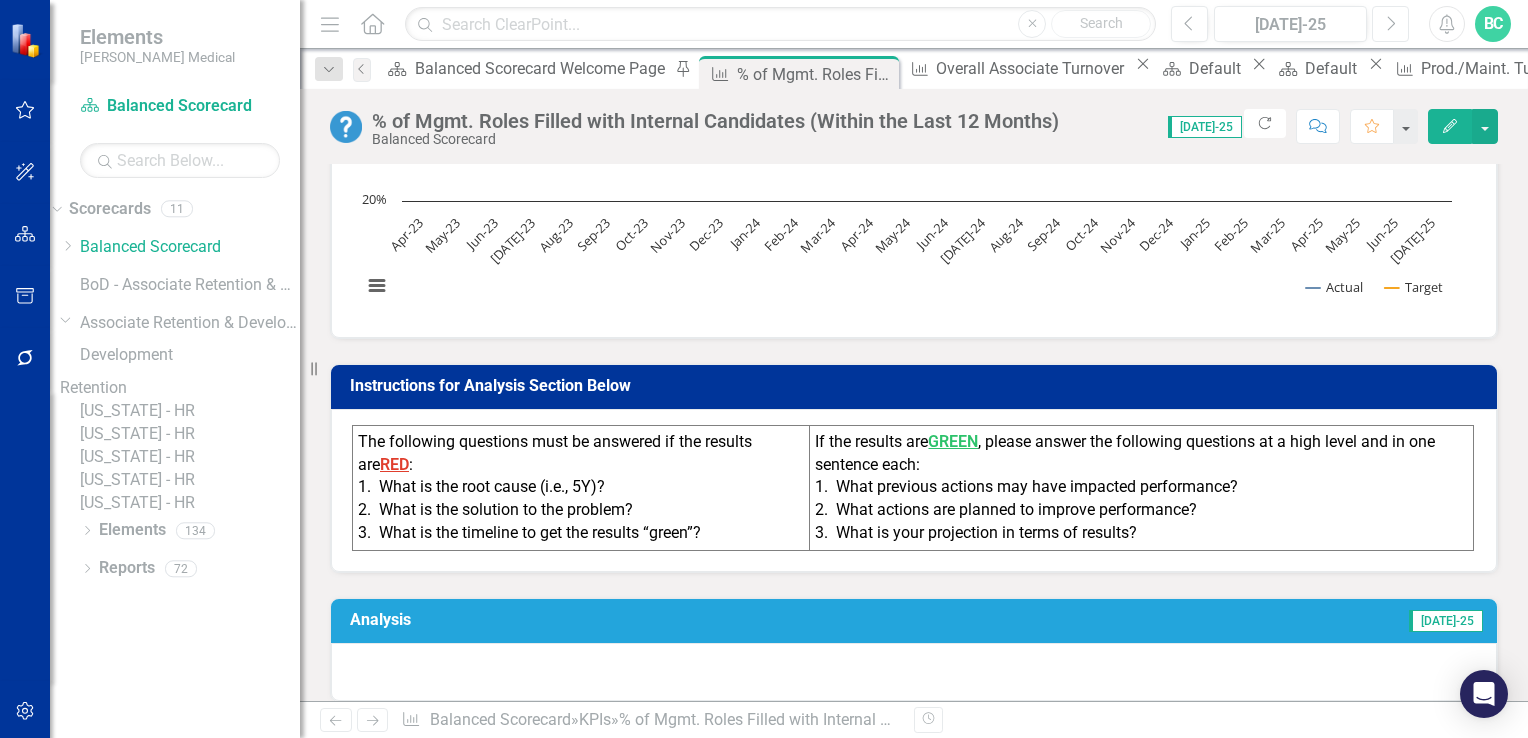 scroll, scrollTop: 481, scrollLeft: 0, axis: vertical 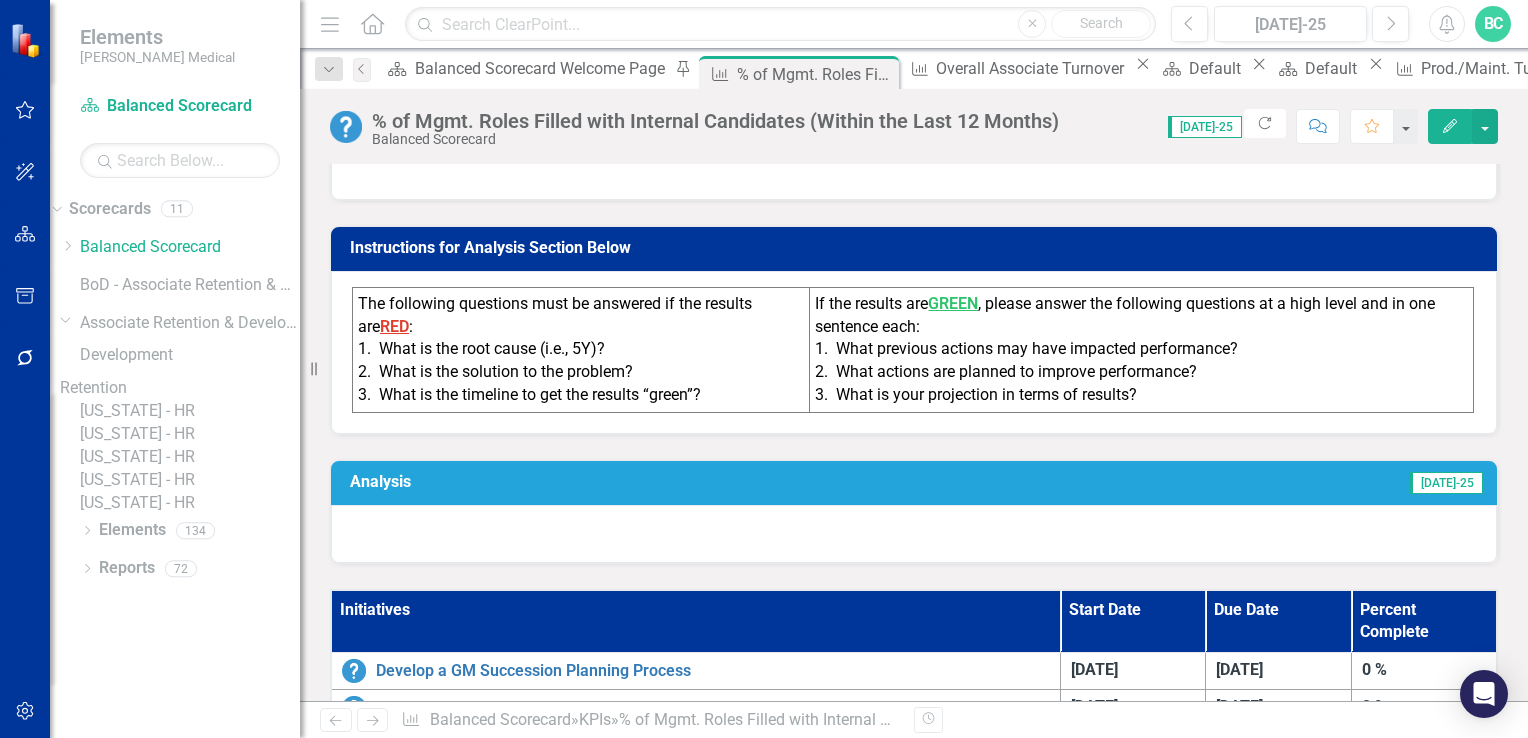 click on "Edit" 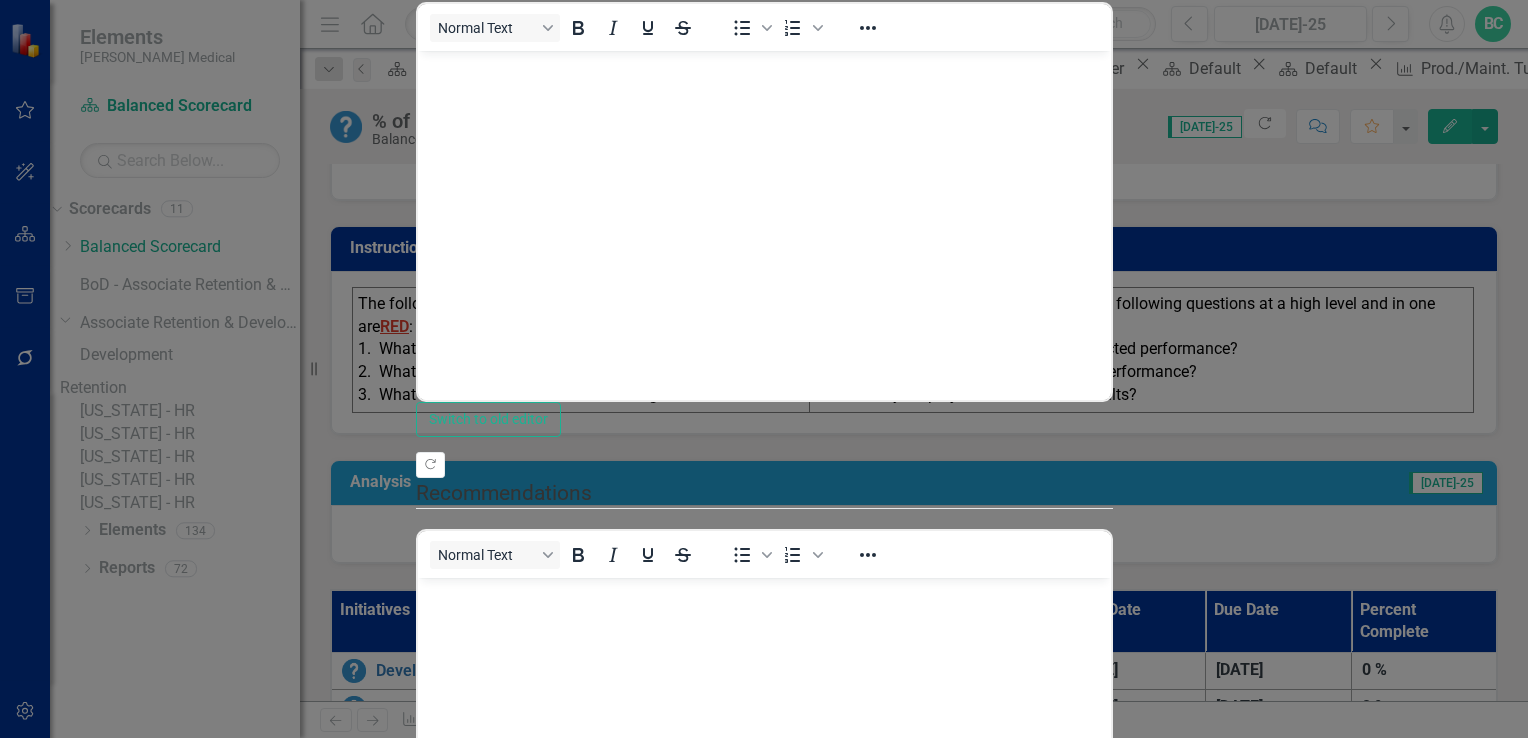 scroll, scrollTop: 0, scrollLeft: 0, axis: both 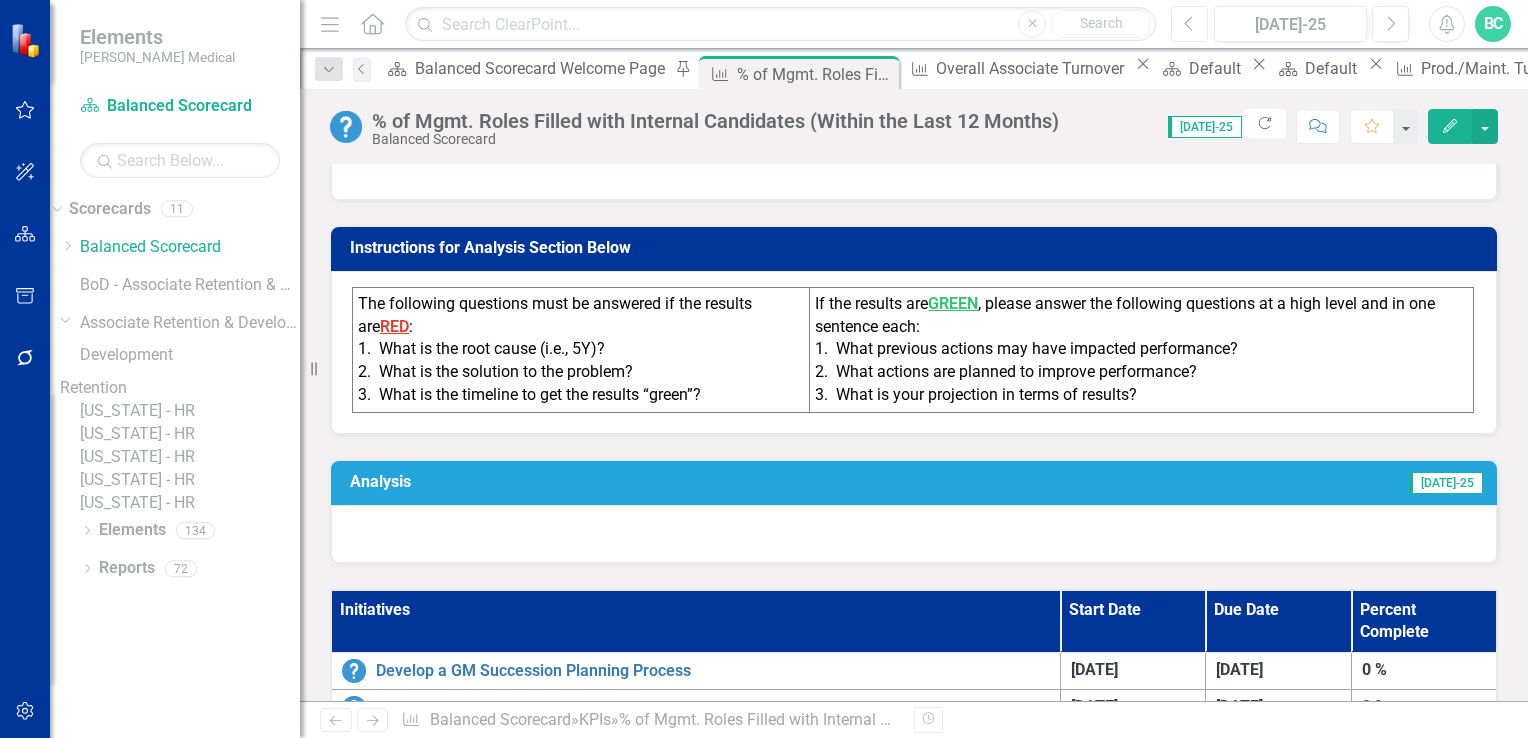 click on "Previous" at bounding box center [1189, 24] 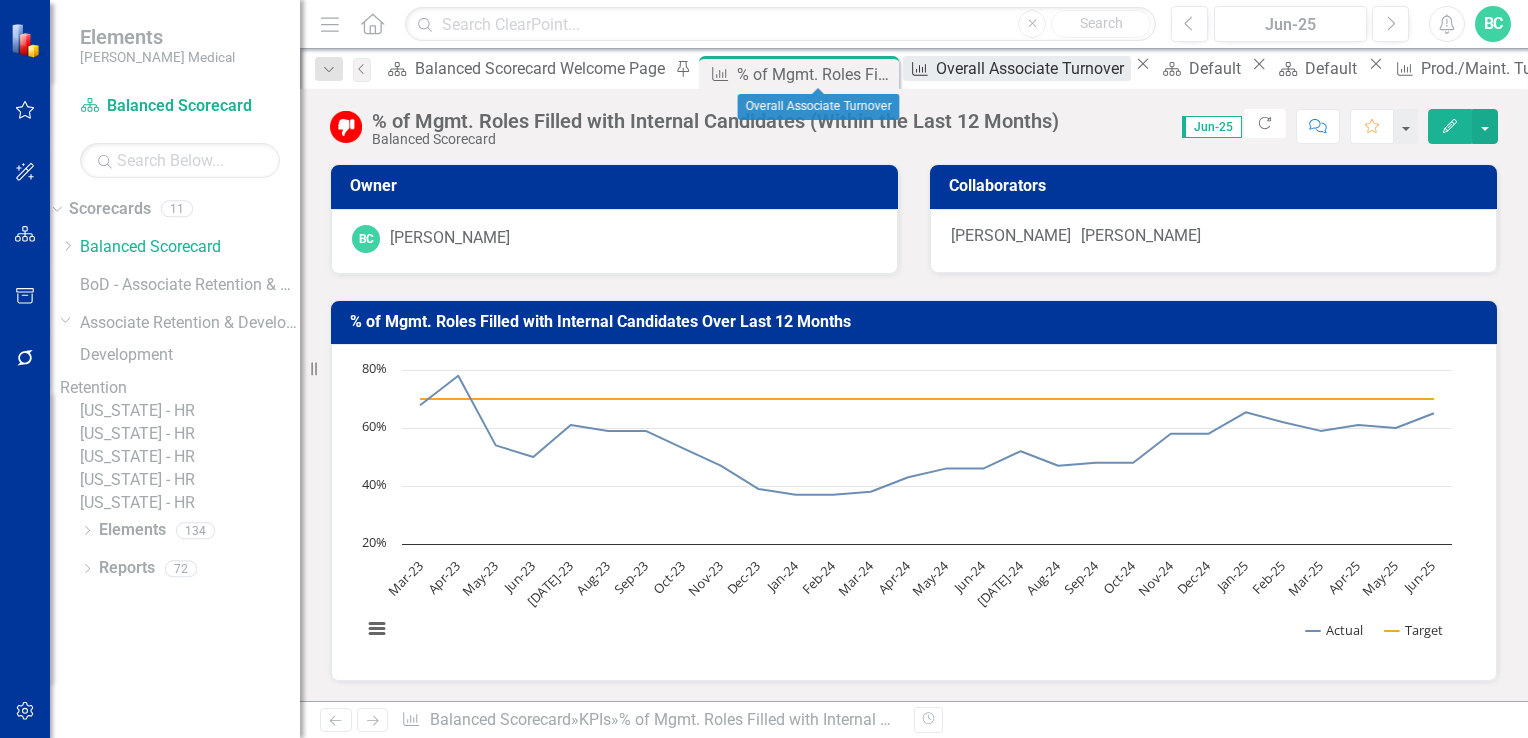 click on "Overall Associate Turnover" at bounding box center [1033, 68] 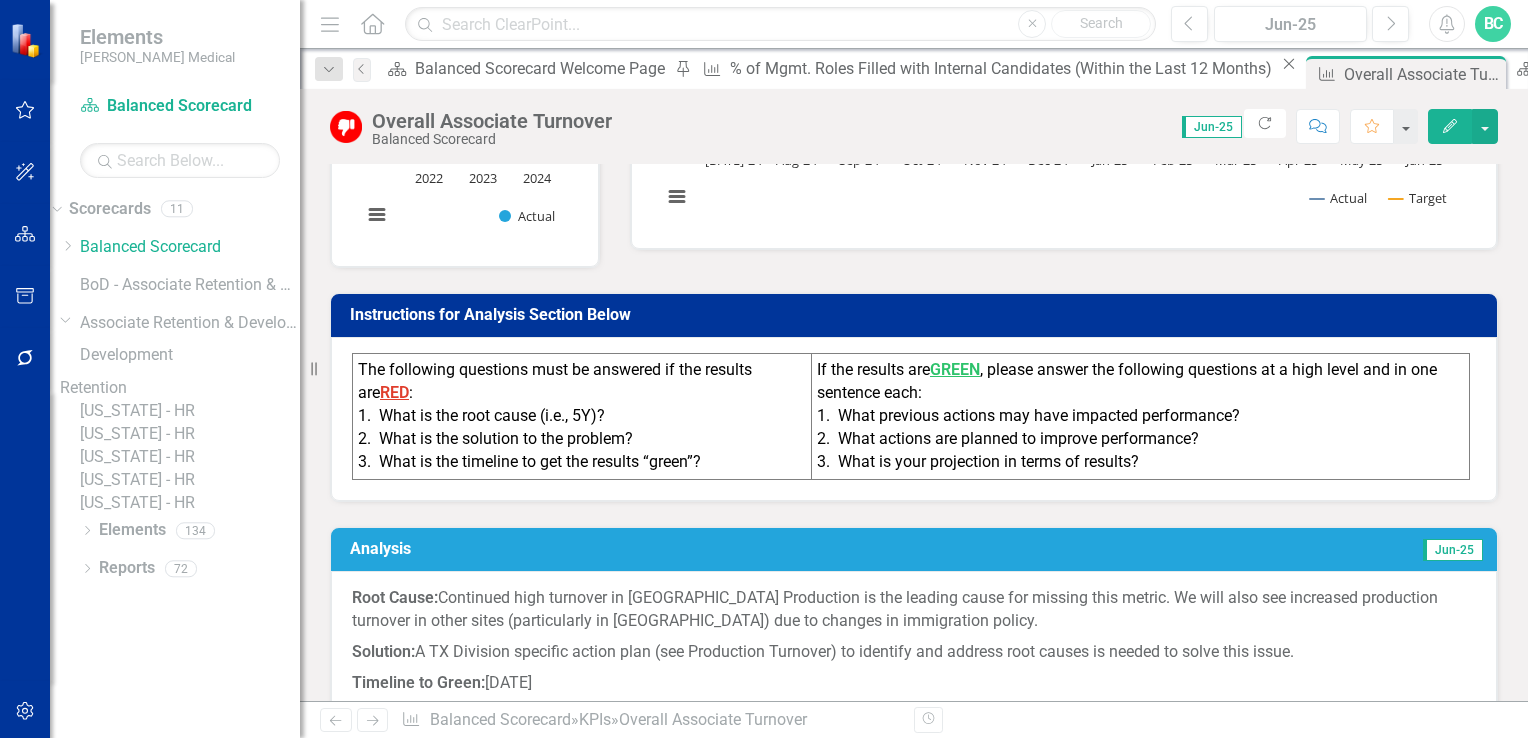 scroll, scrollTop: 442, scrollLeft: 0, axis: vertical 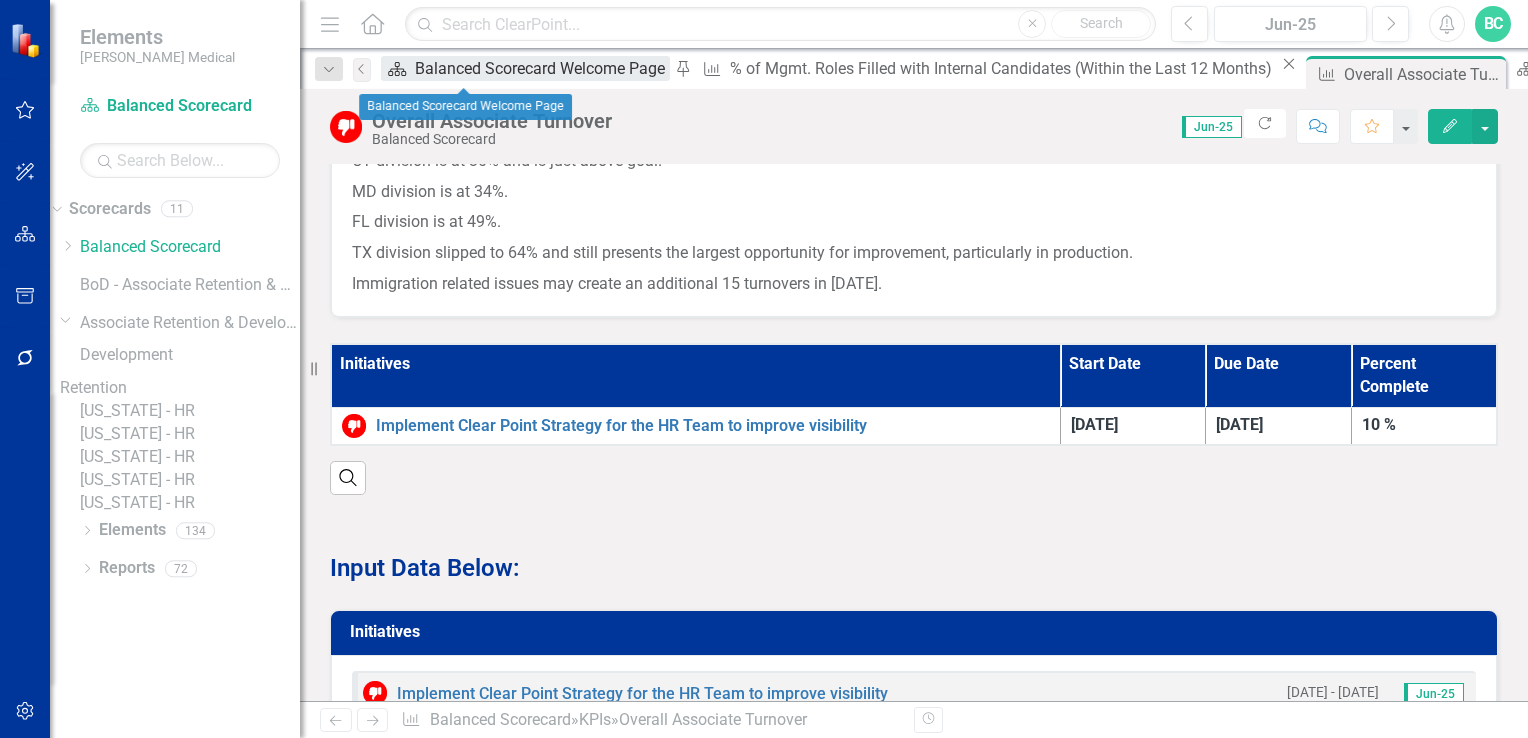 click on "Balanced Scorecard Welcome Page" at bounding box center (542, 68) 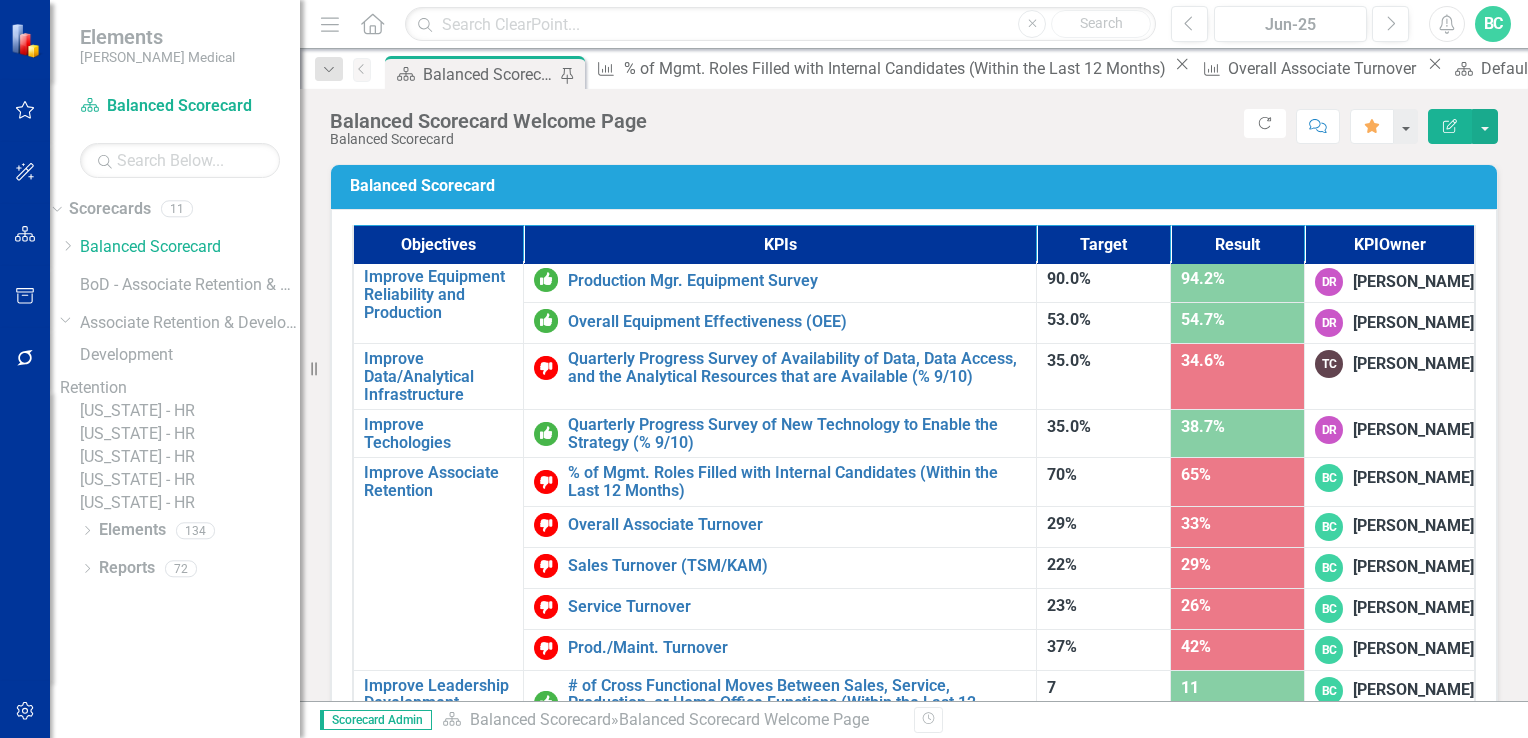 scroll, scrollTop: 1258, scrollLeft: 0, axis: vertical 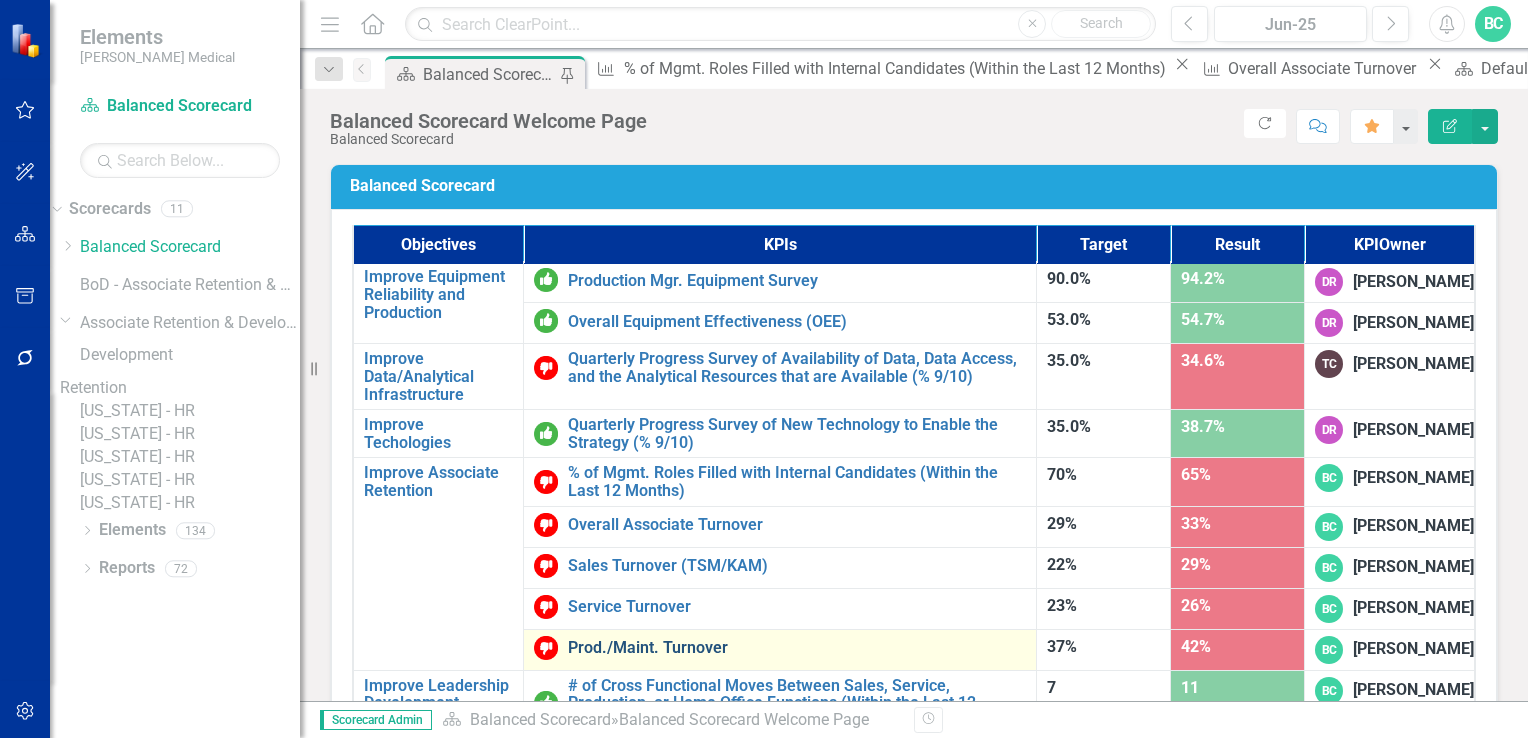 click on "Prod./Maint. Turnover" at bounding box center [797, 648] 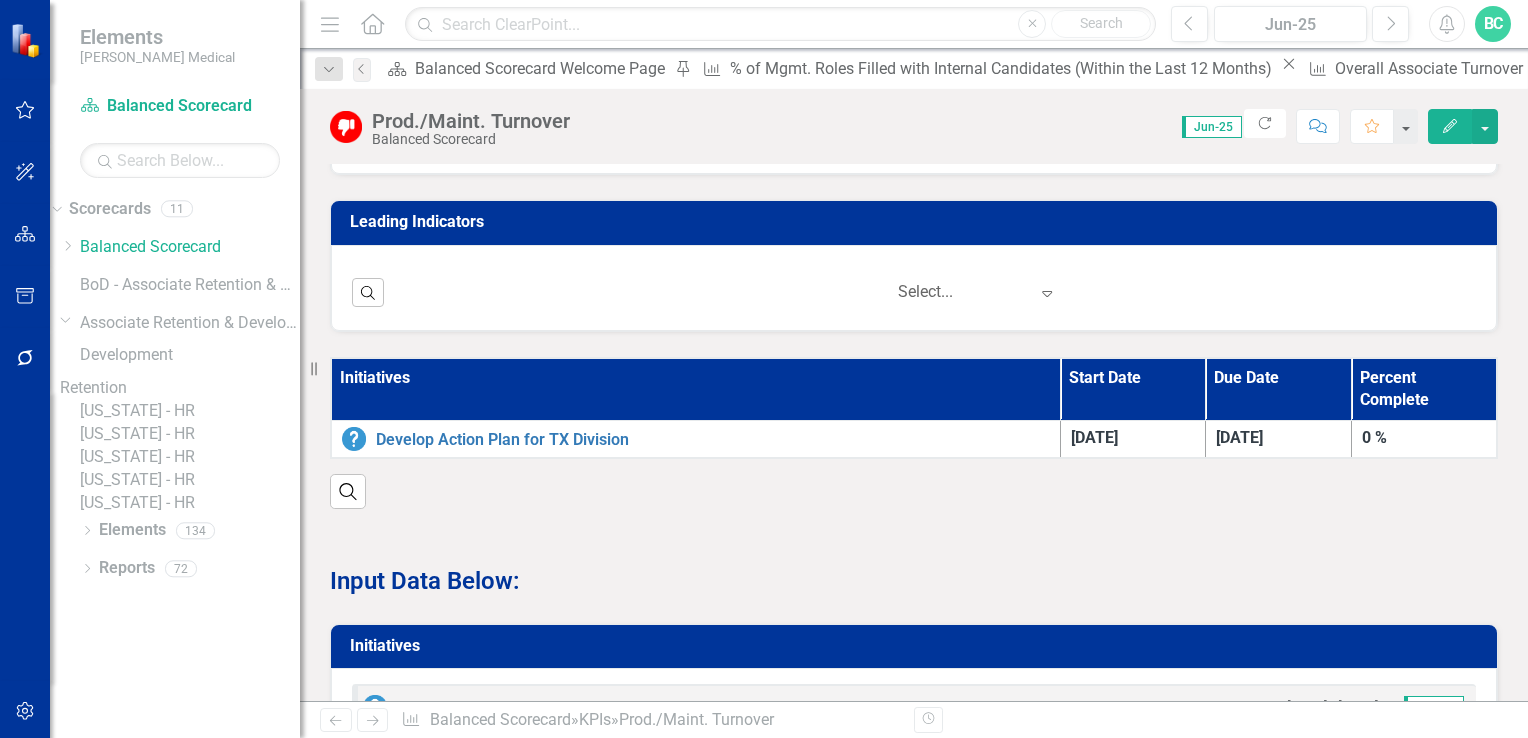 scroll, scrollTop: 1157, scrollLeft: 0, axis: vertical 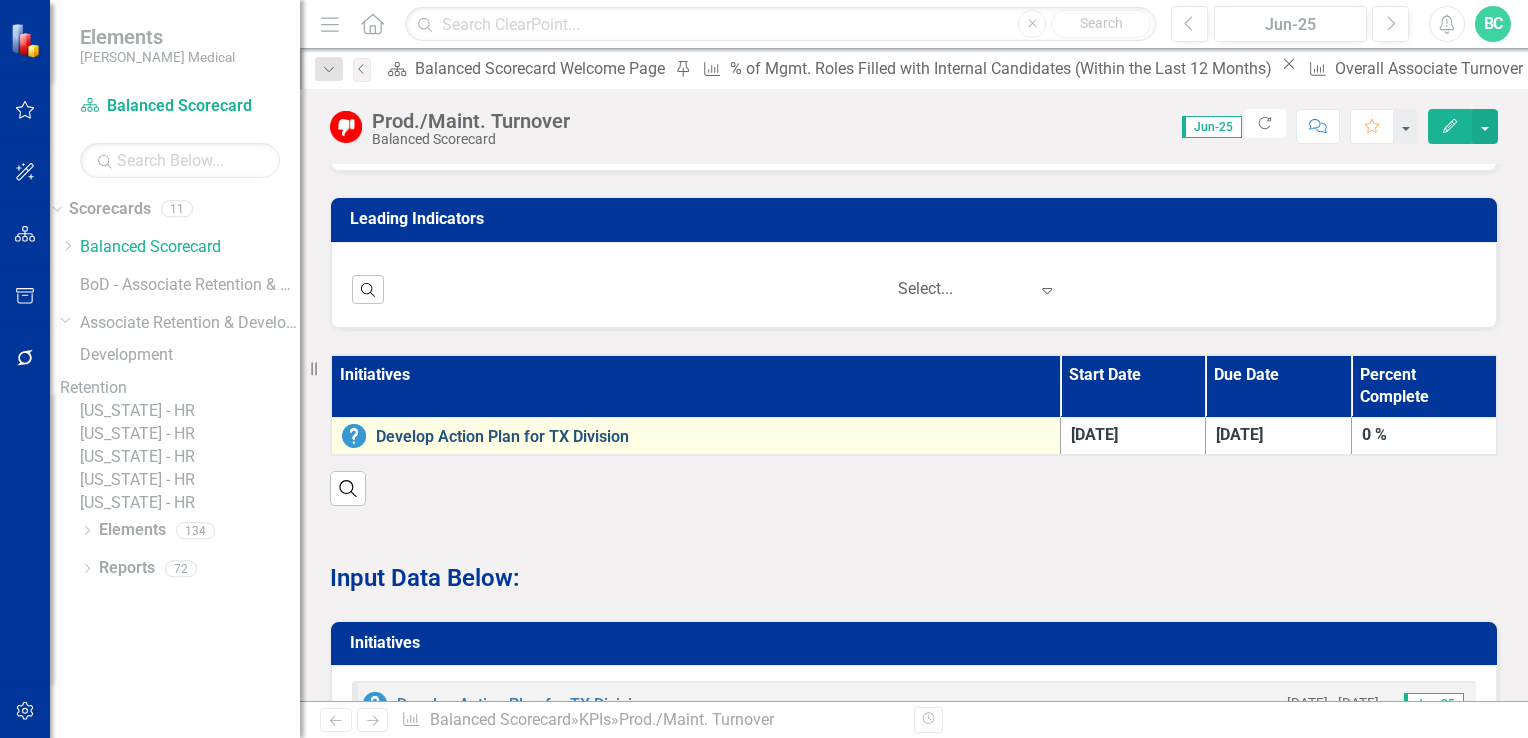 click on "Develop Action Plan for TX Division" at bounding box center (713, 437) 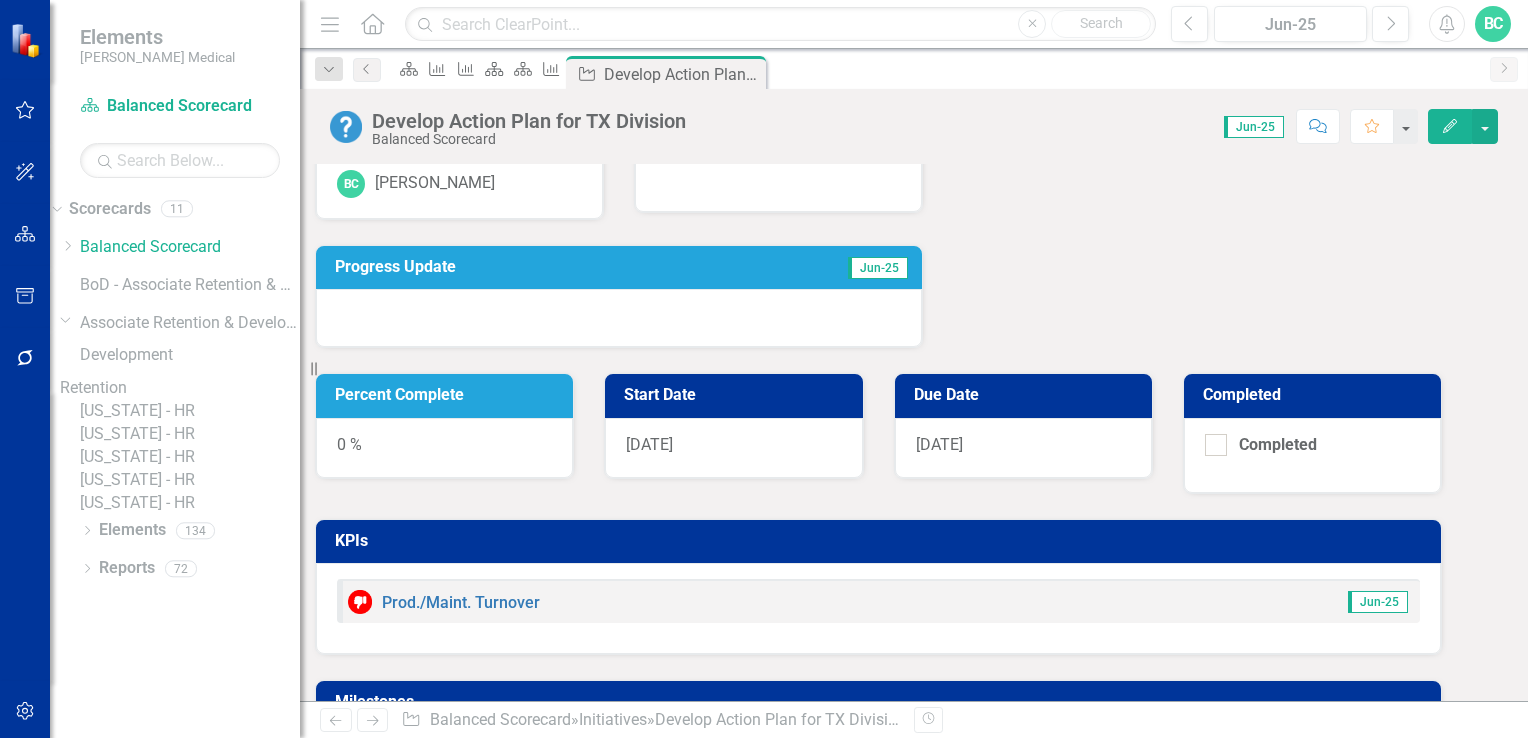 scroll, scrollTop: 100, scrollLeft: 0, axis: vertical 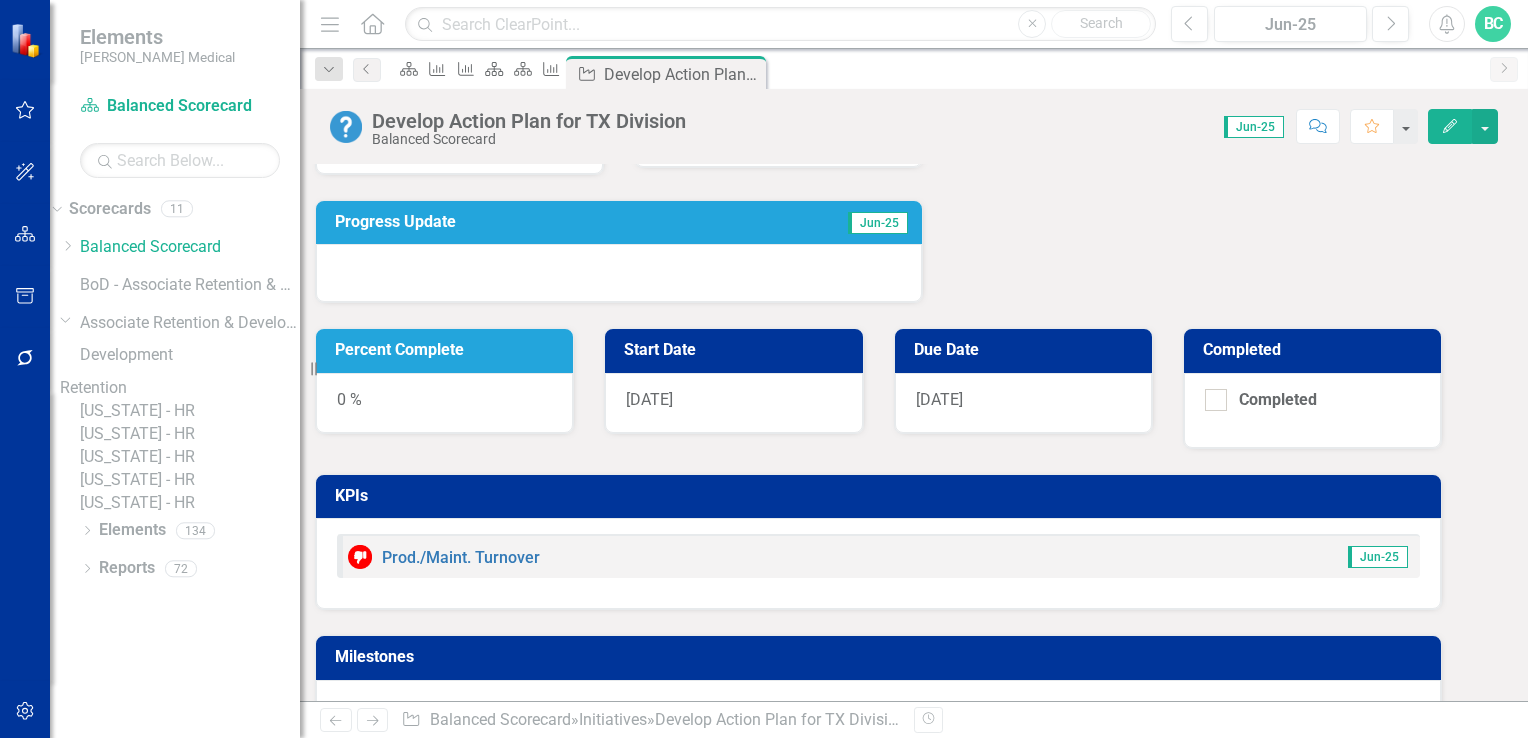click on "Develop Action Plan for TX Division" at bounding box center [448, 899] 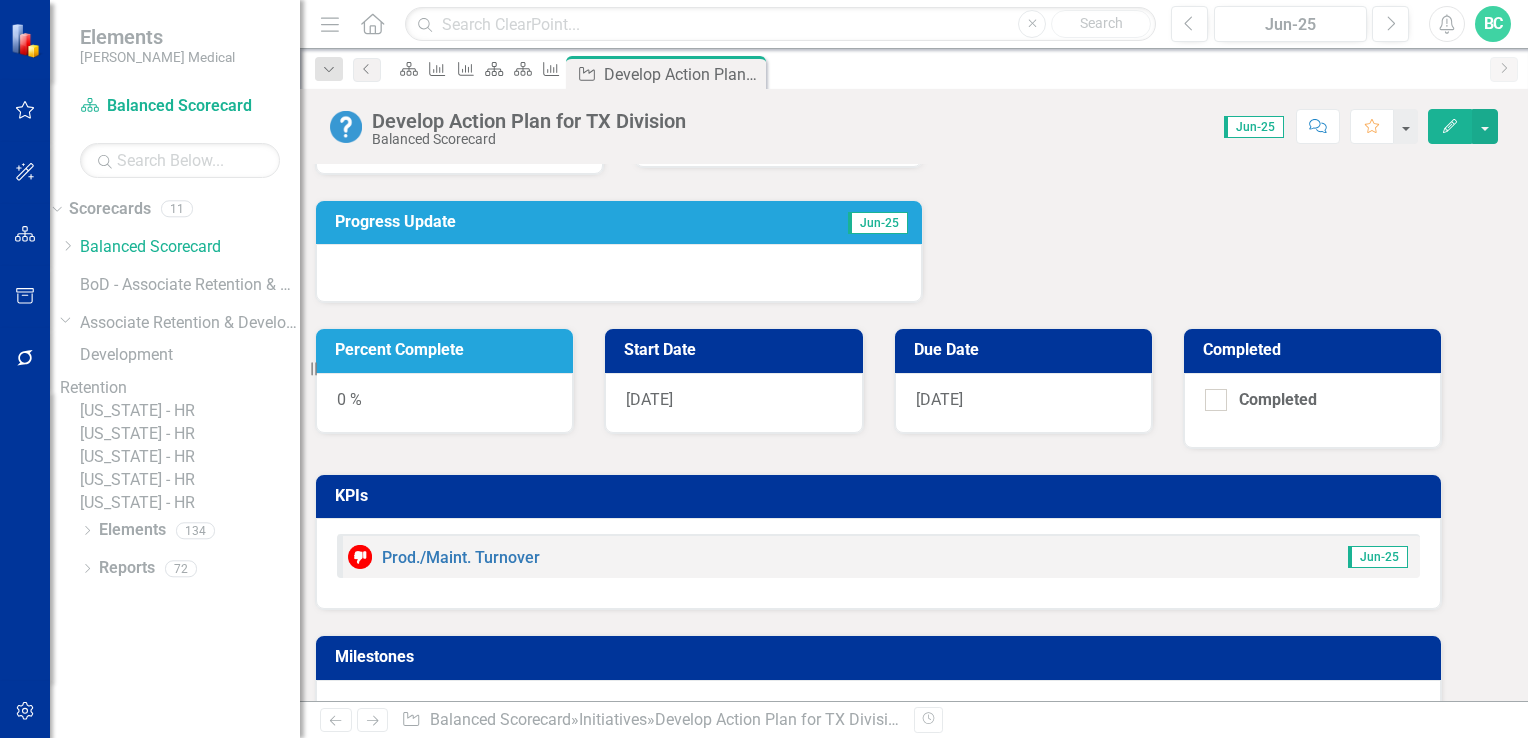 scroll, scrollTop: 0, scrollLeft: 0, axis: both 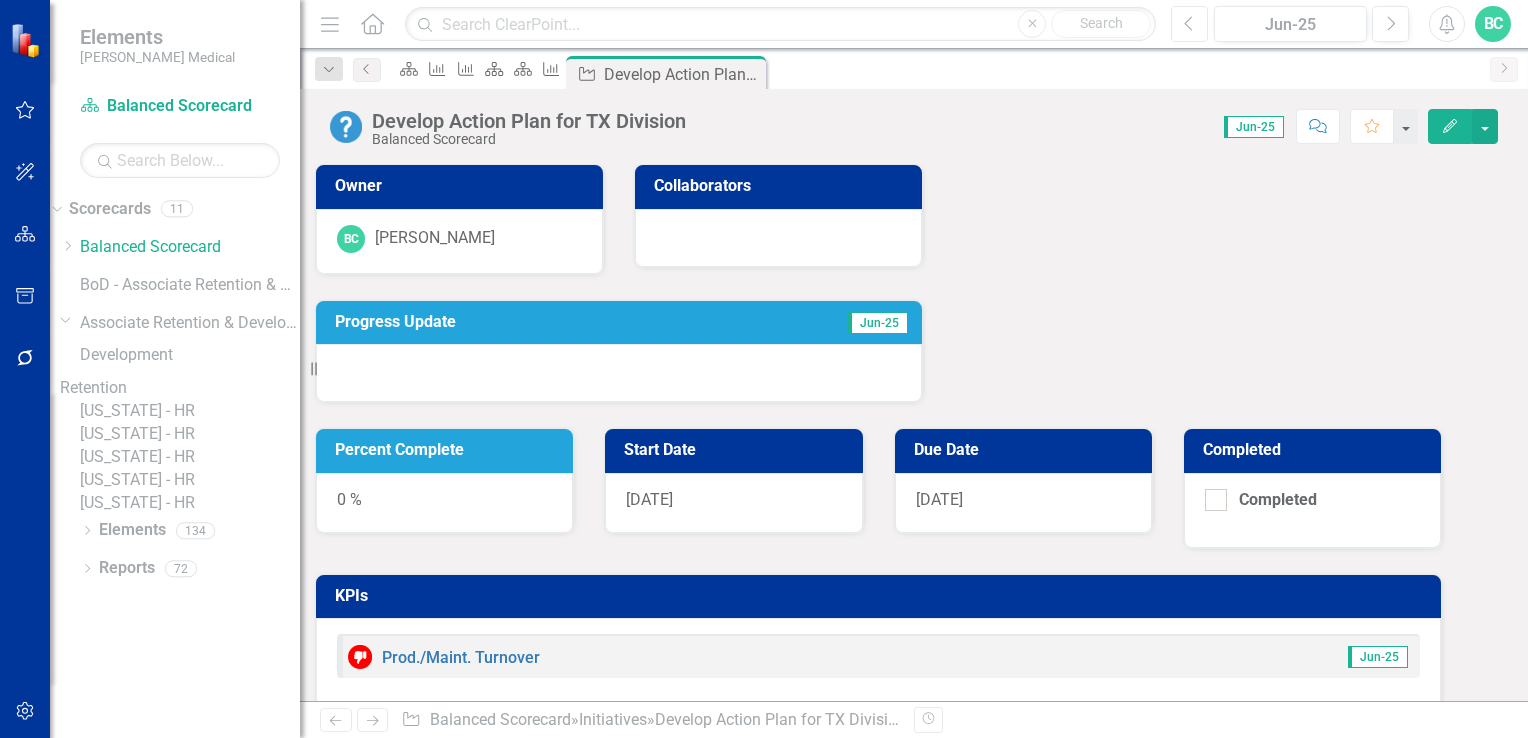 click on "Previous" 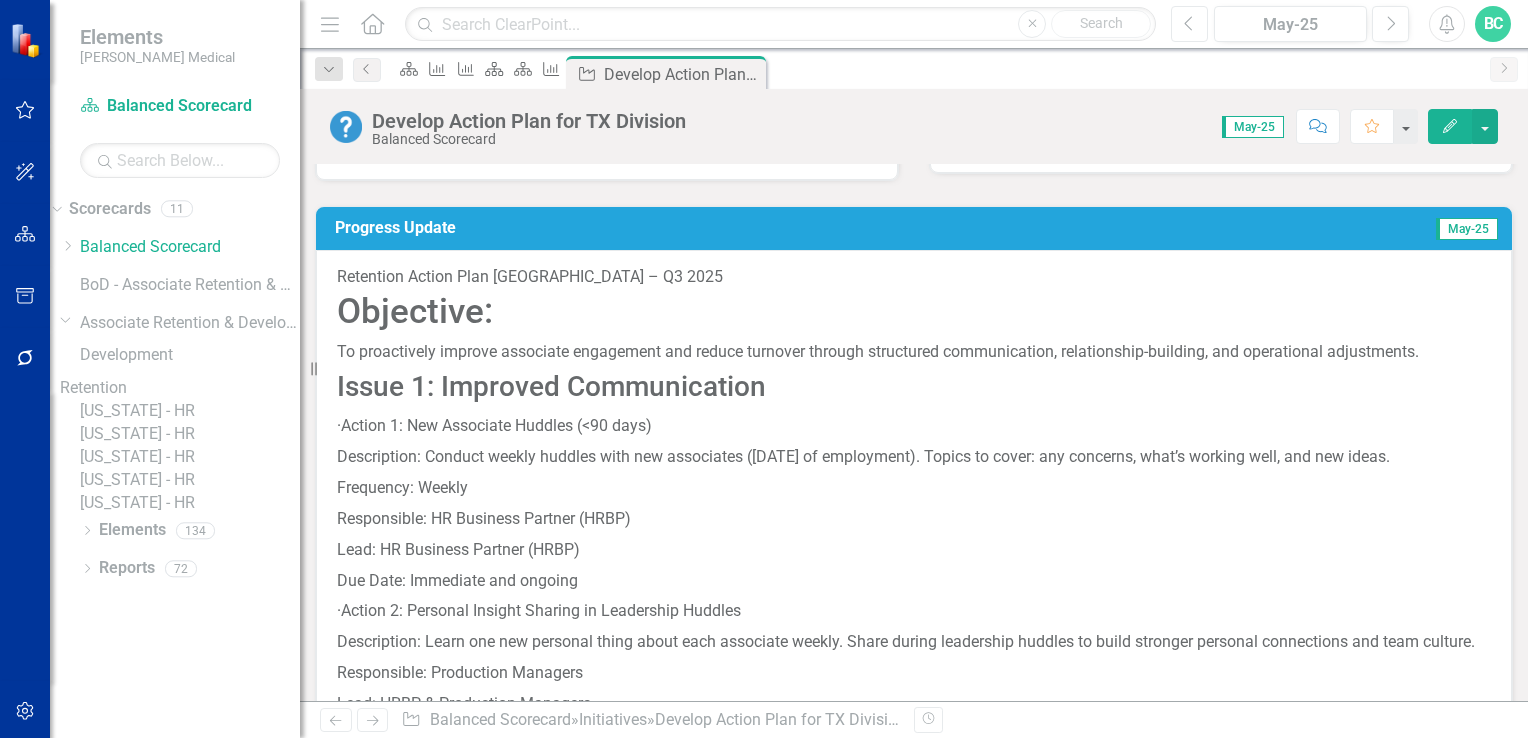 scroll, scrollTop: 102, scrollLeft: 0, axis: vertical 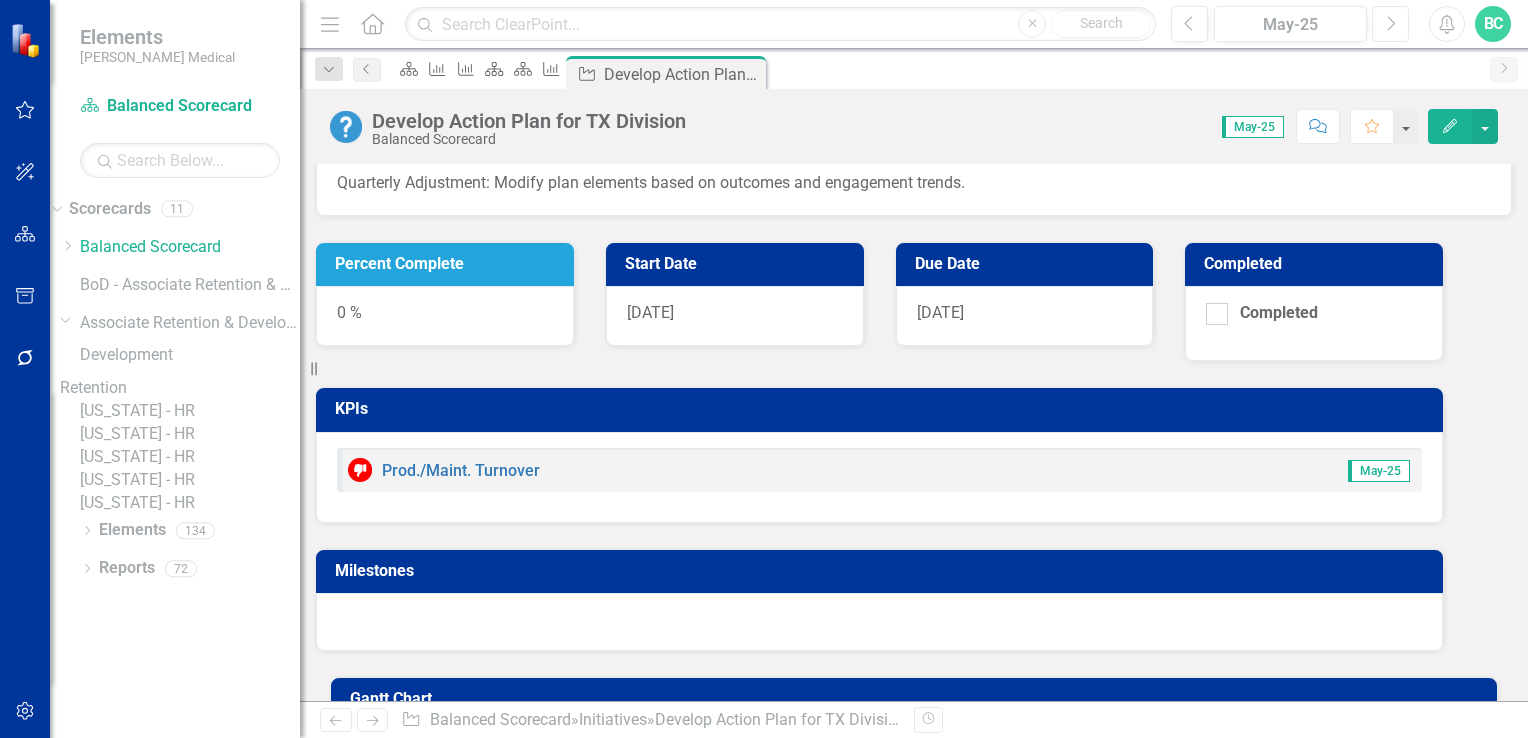 click on "Next" 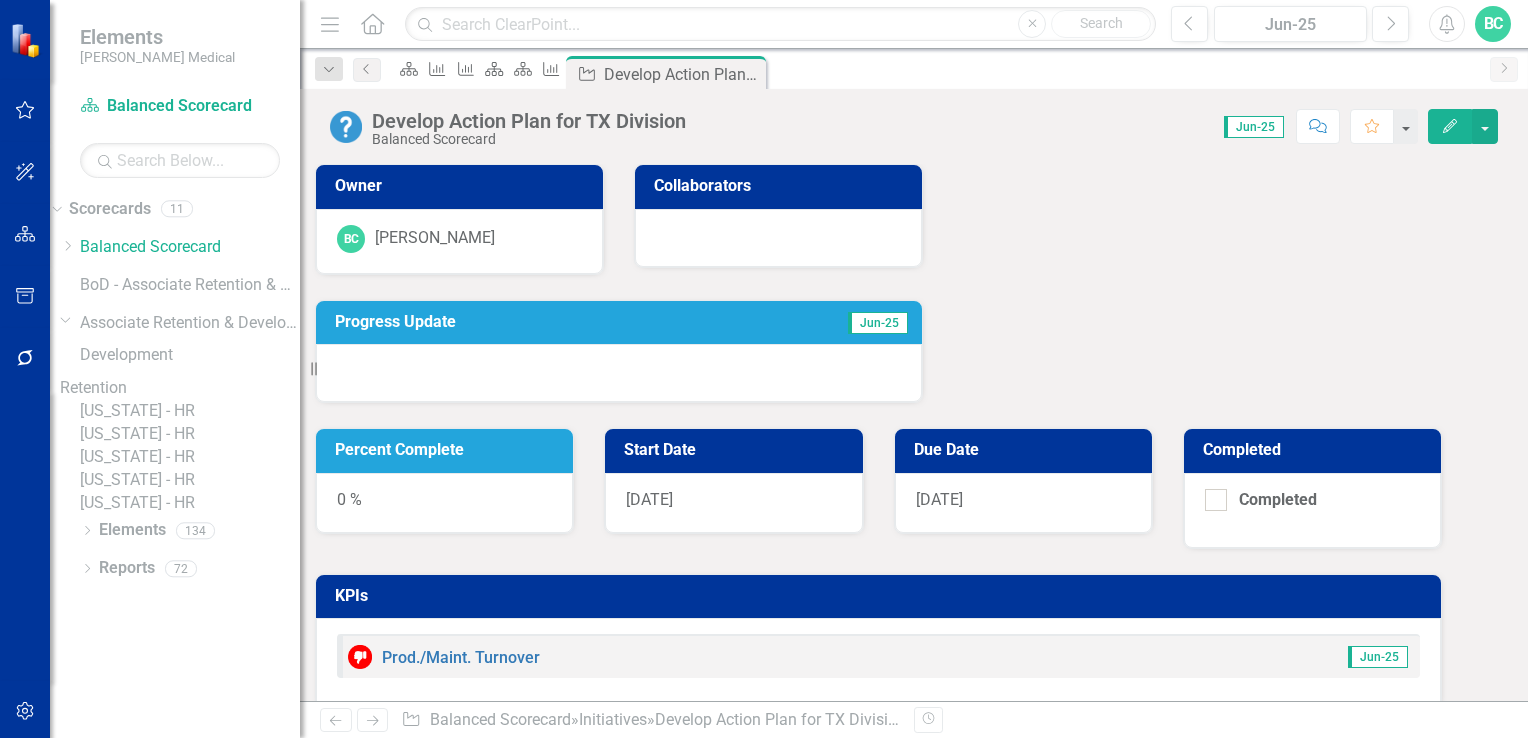click 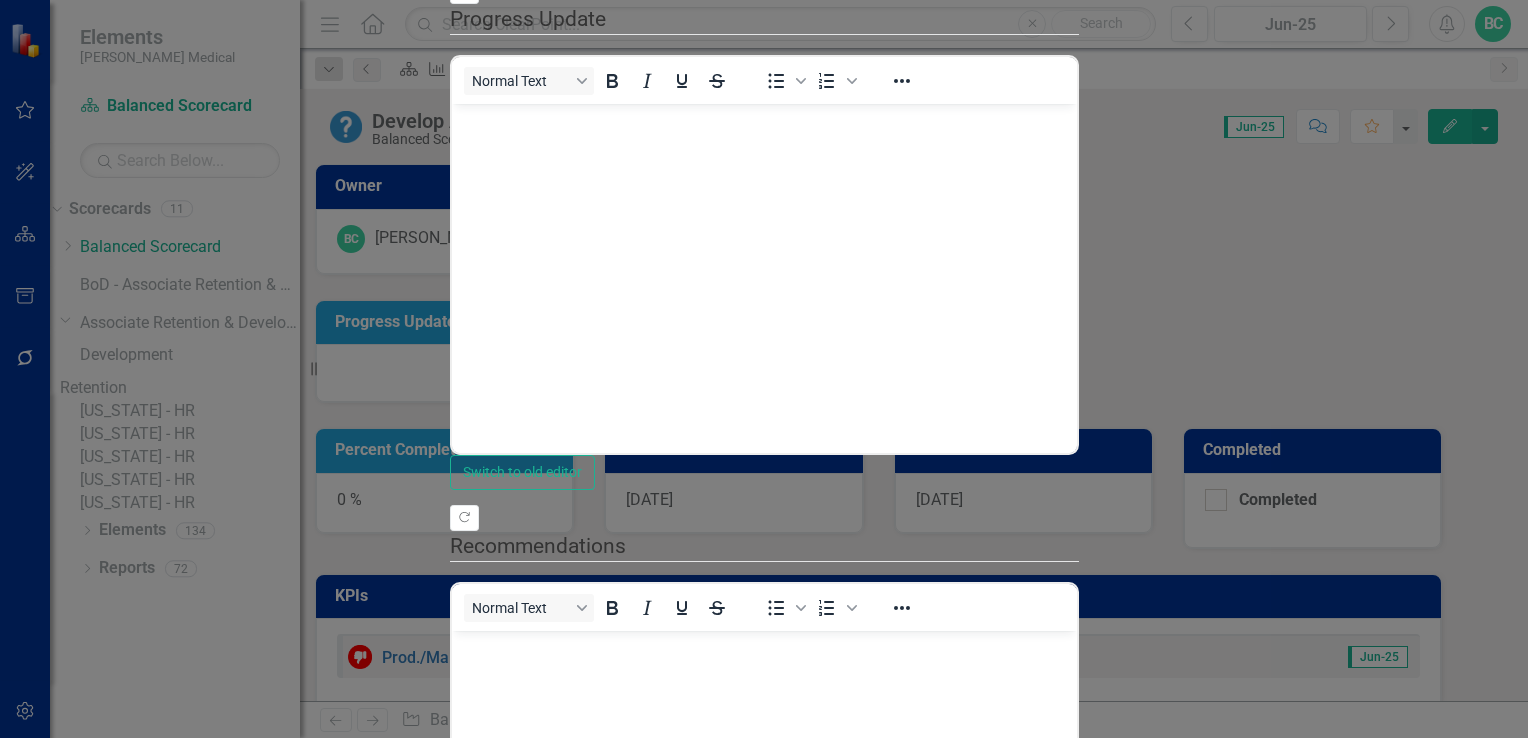 scroll, scrollTop: 0, scrollLeft: 0, axis: both 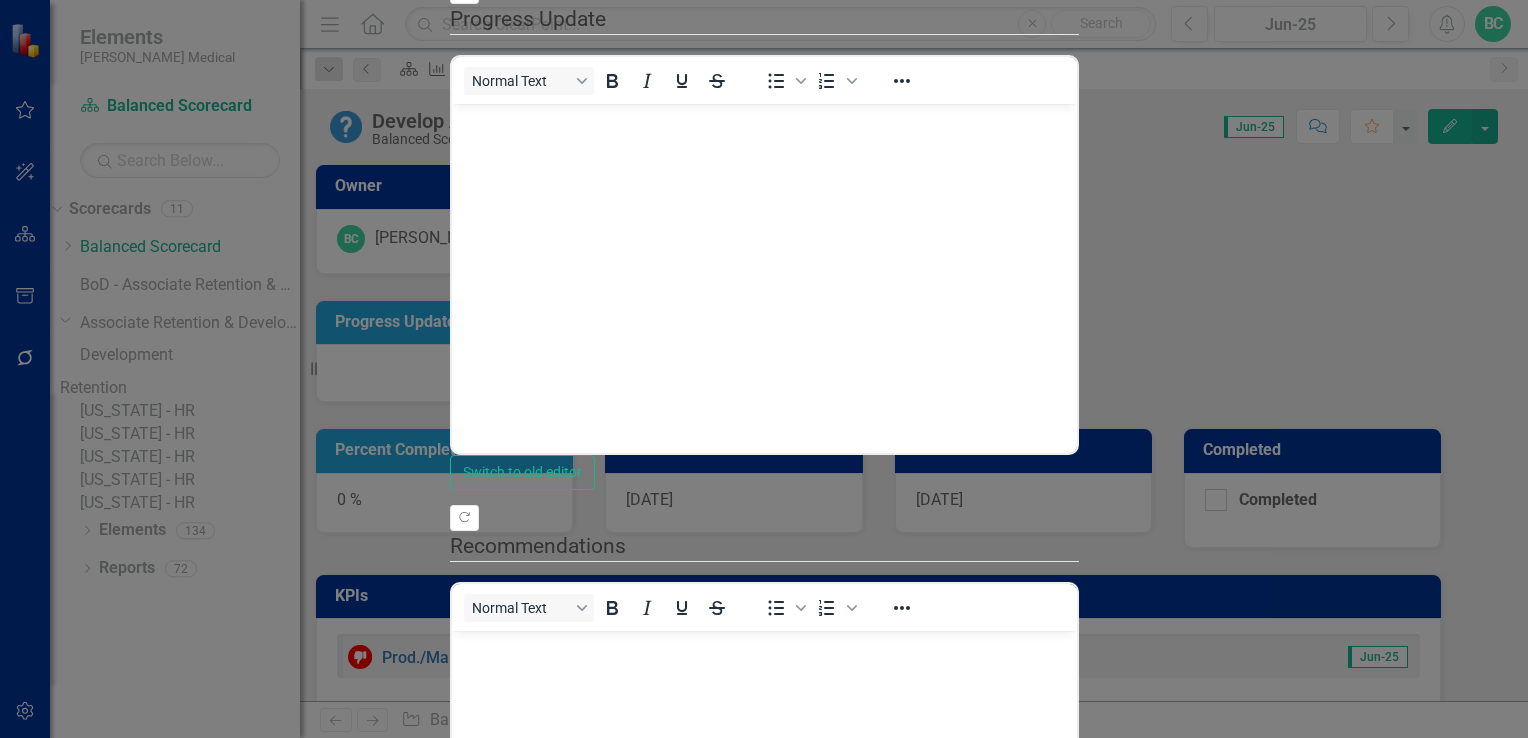 click on "Copy Forward" at bounding box center [464, -9] 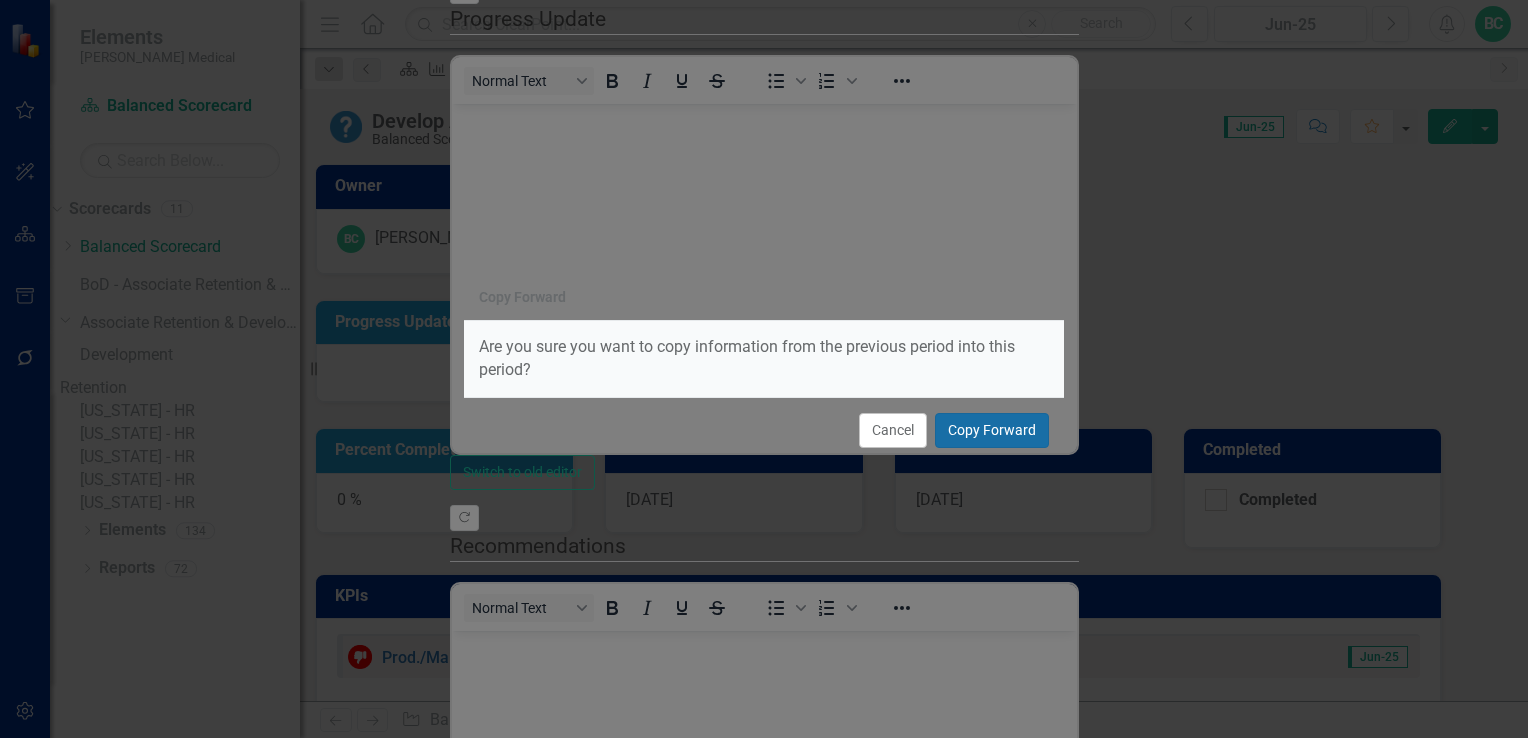 click on "Copy Forward" at bounding box center [992, 430] 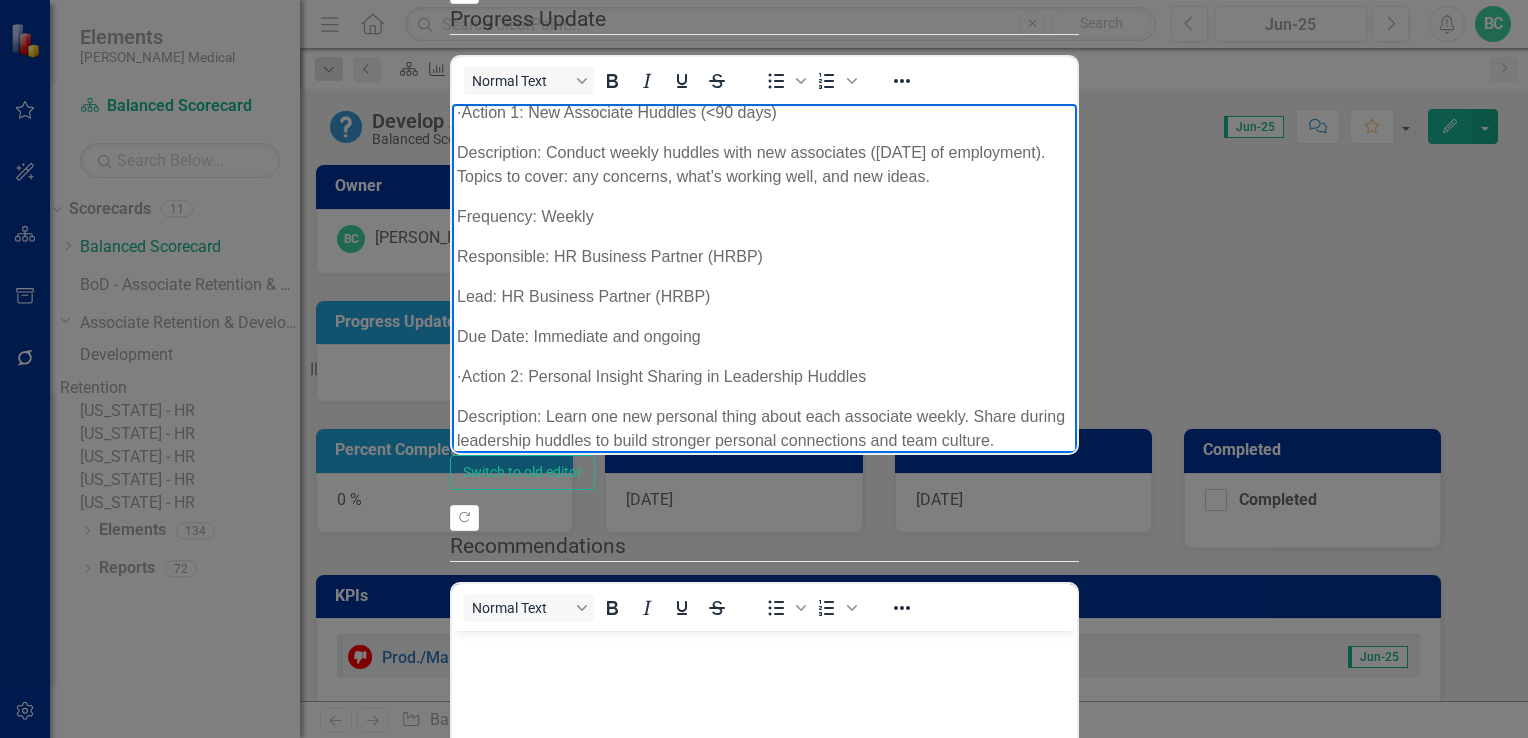 scroll, scrollTop: 0, scrollLeft: 0, axis: both 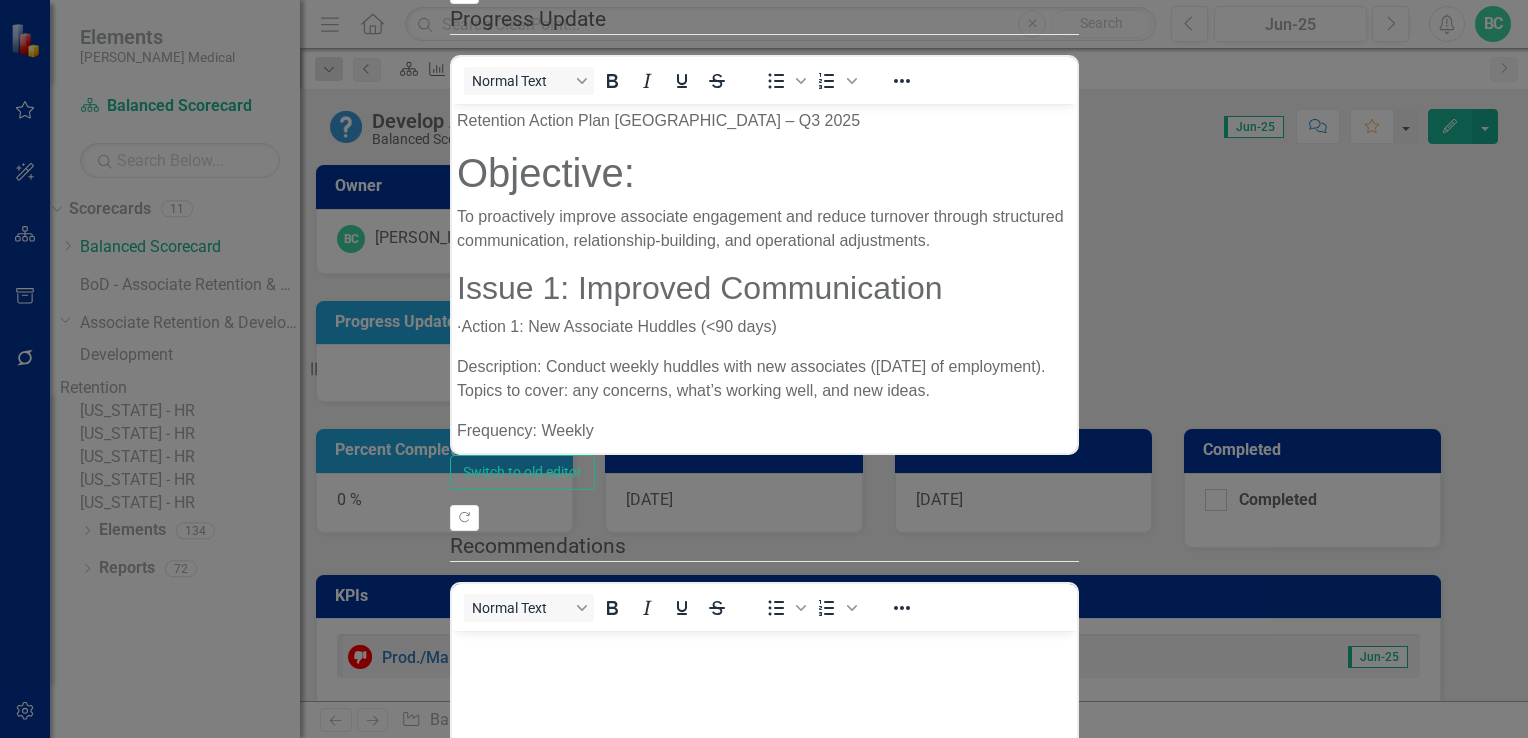 click on "Save" at bounding box center (556, 1049) 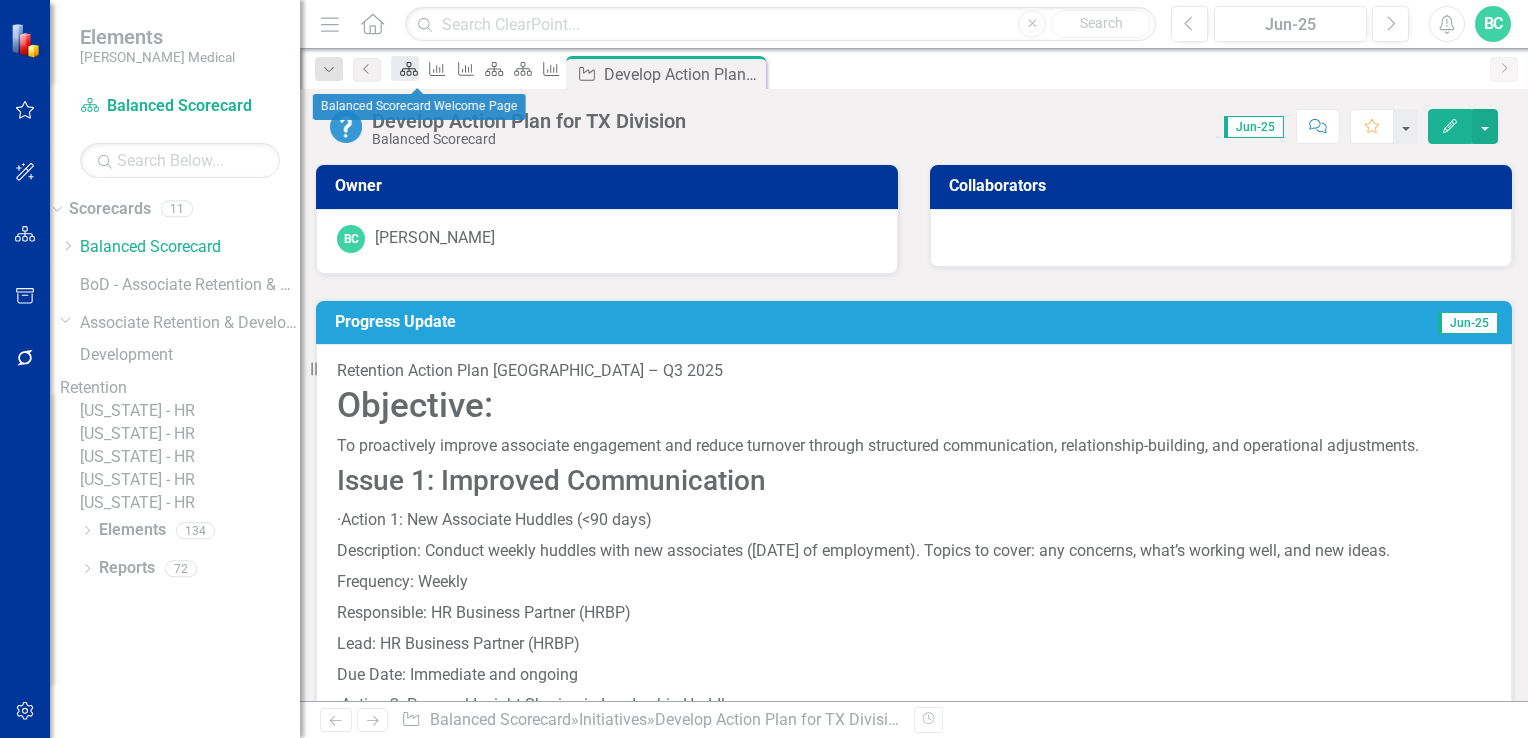 click on "Scorecard" 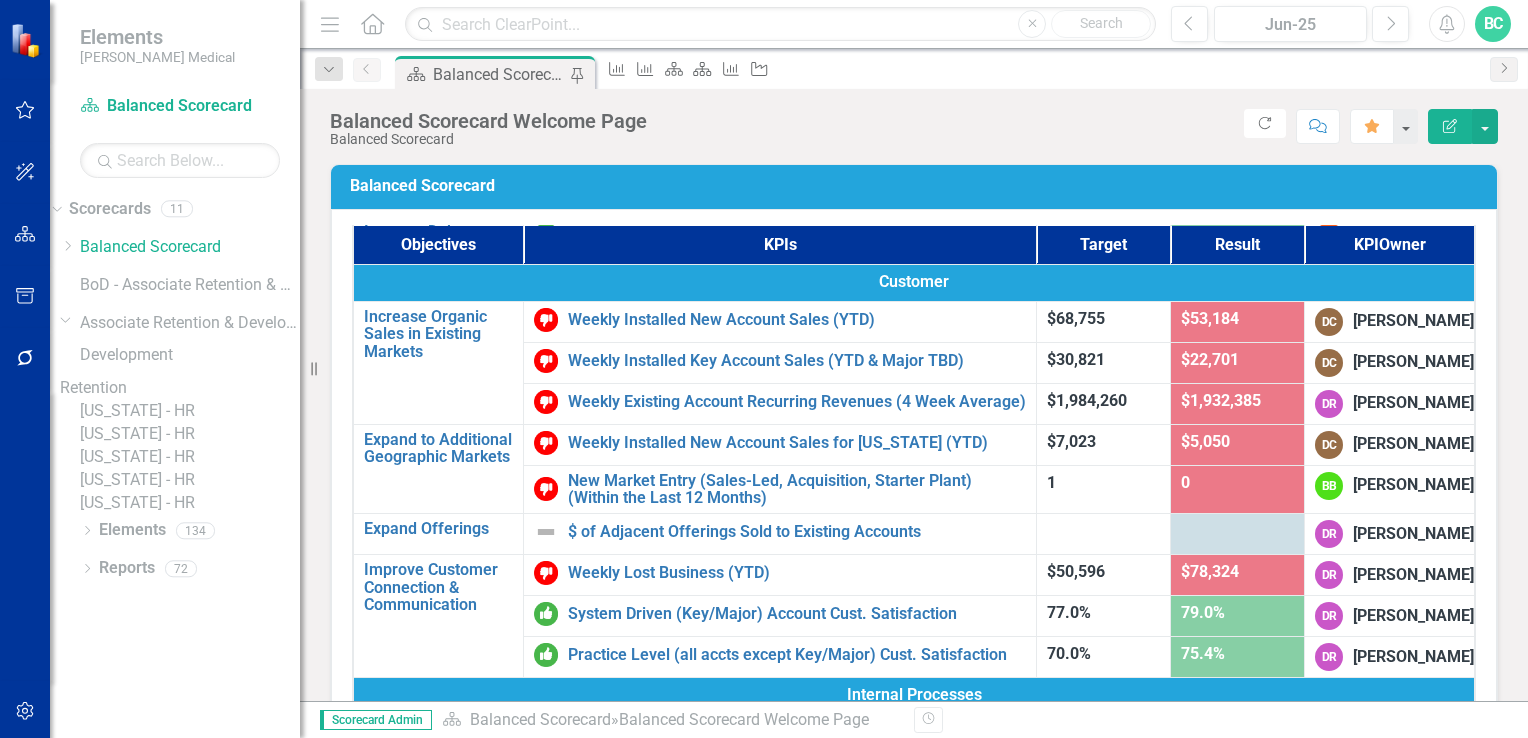 scroll, scrollTop: 171, scrollLeft: 0, axis: vertical 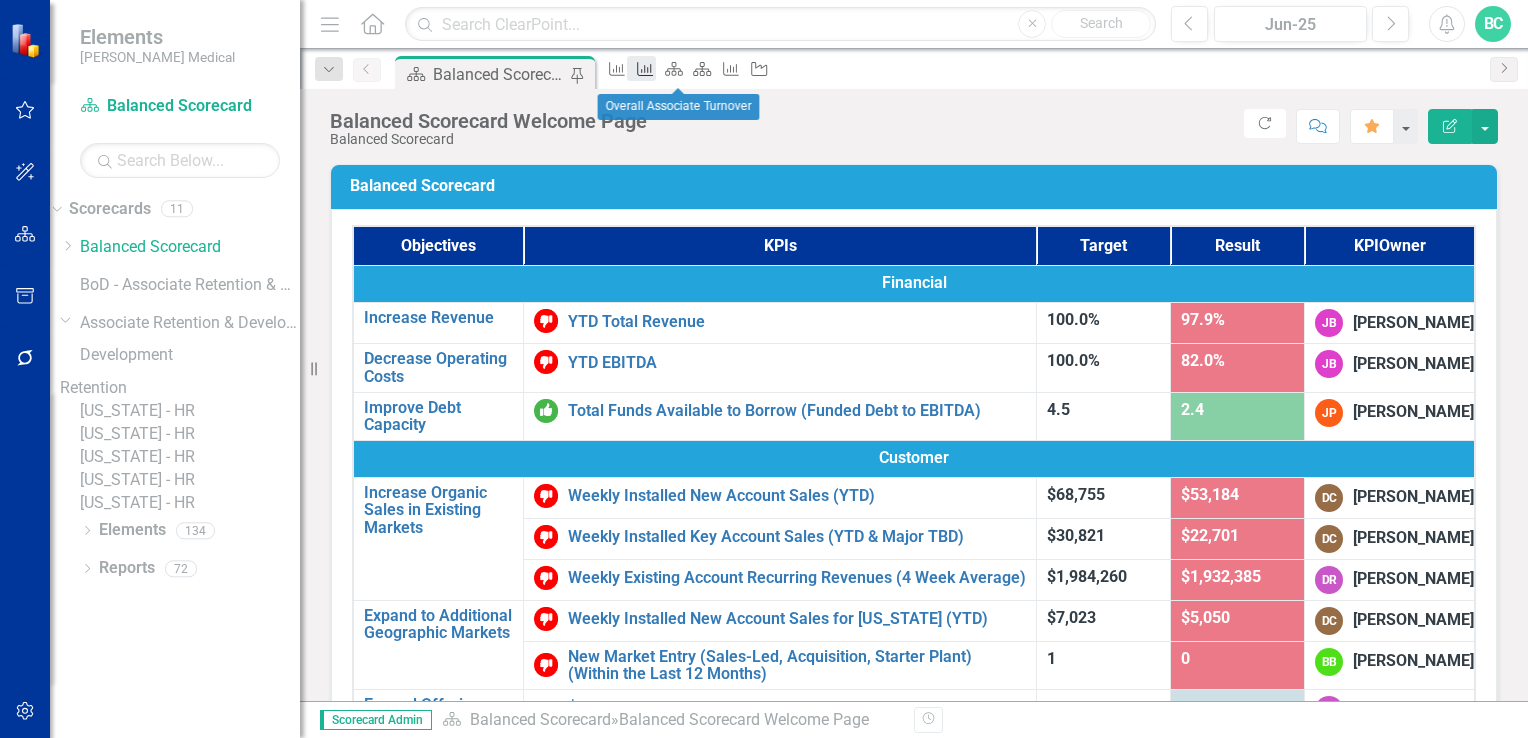 click on "KPI" at bounding box center (641, 68) 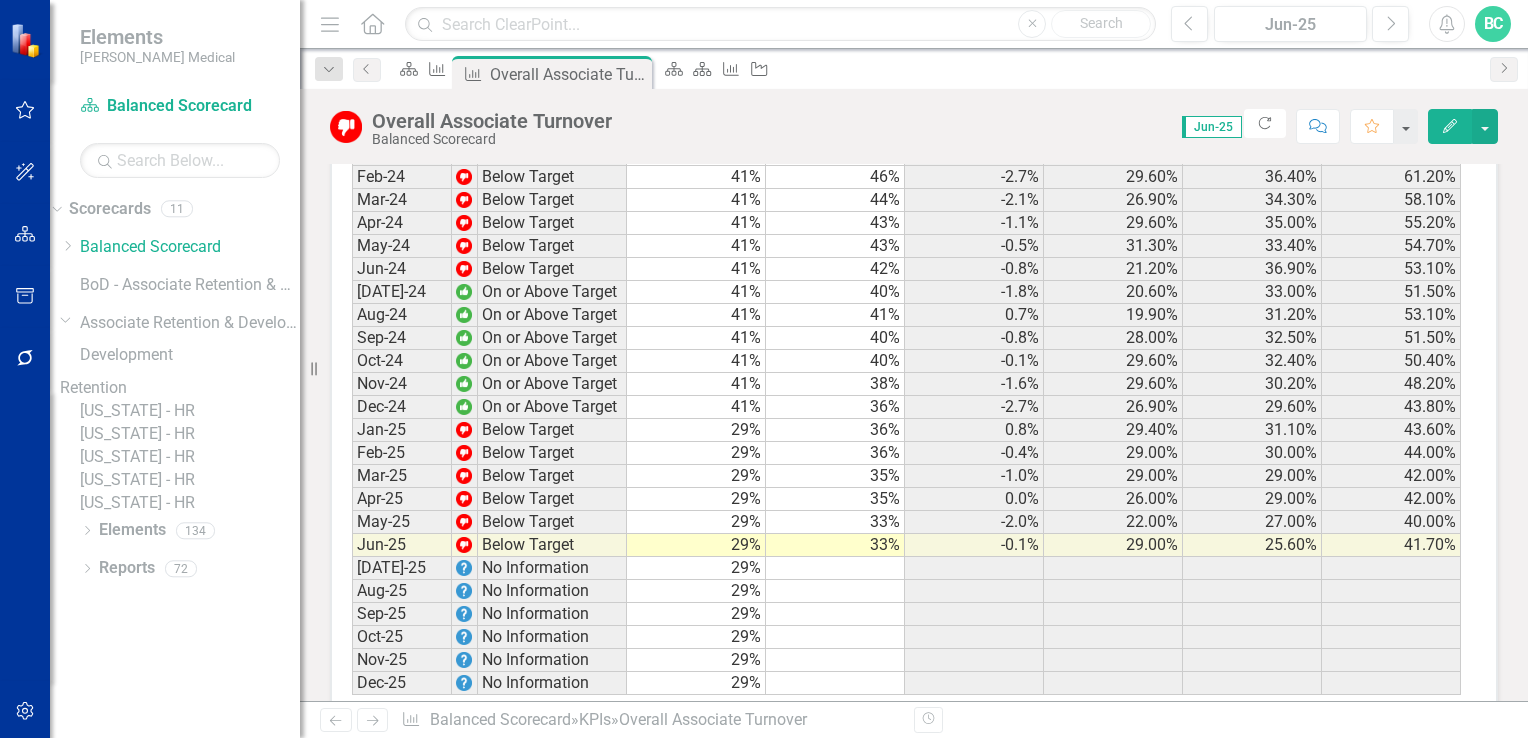 scroll, scrollTop: 2342, scrollLeft: 0, axis: vertical 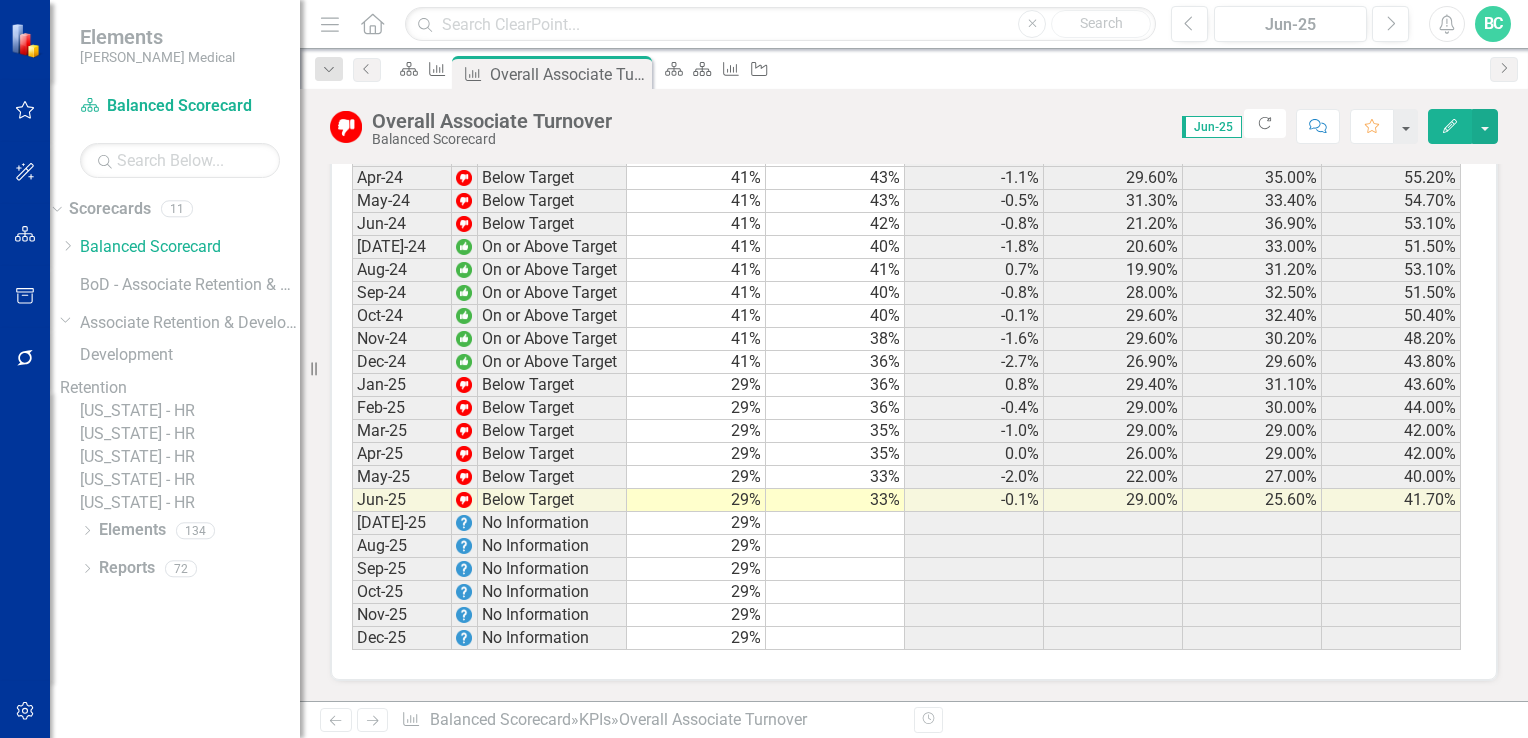 click at bounding box center [835, 523] 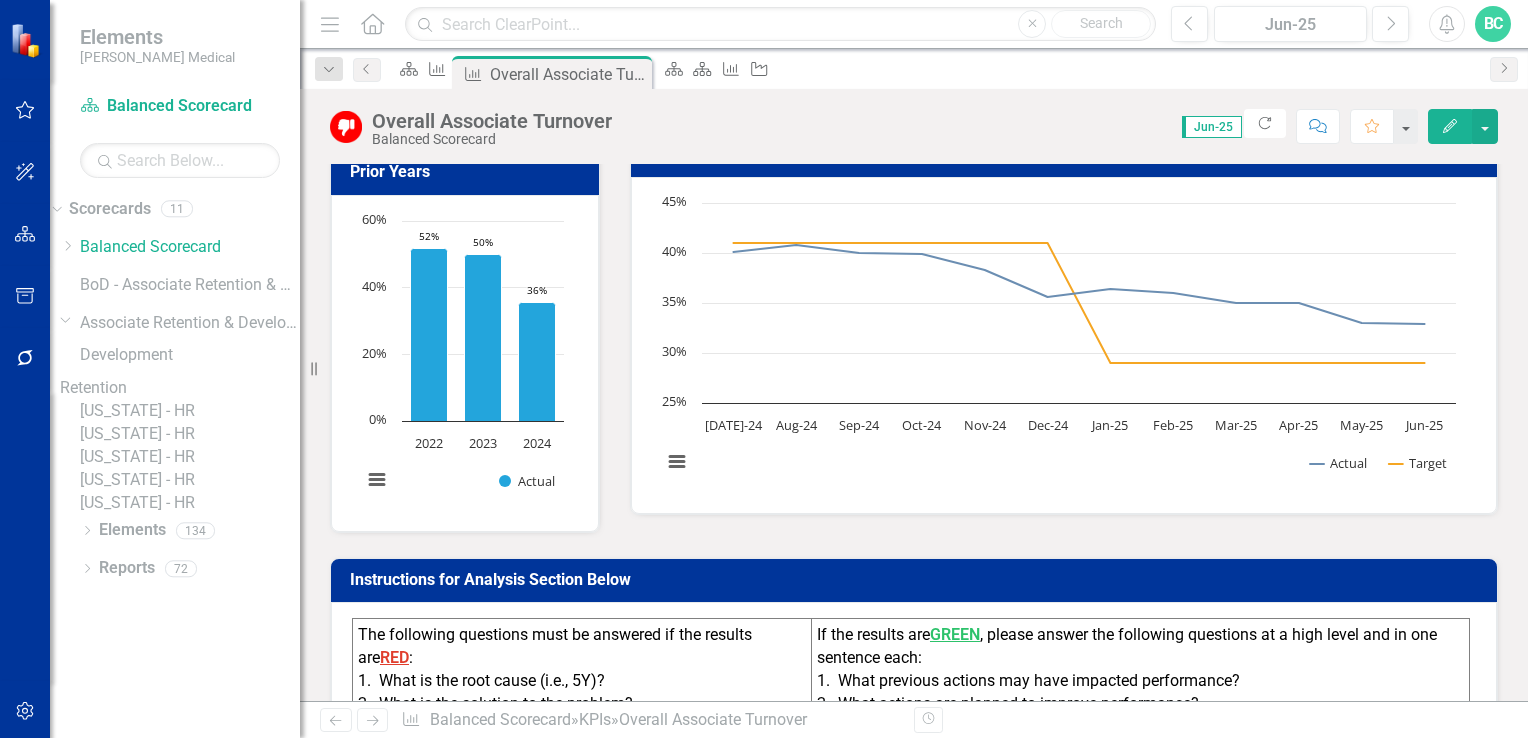 scroll, scrollTop: 0, scrollLeft: 0, axis: both 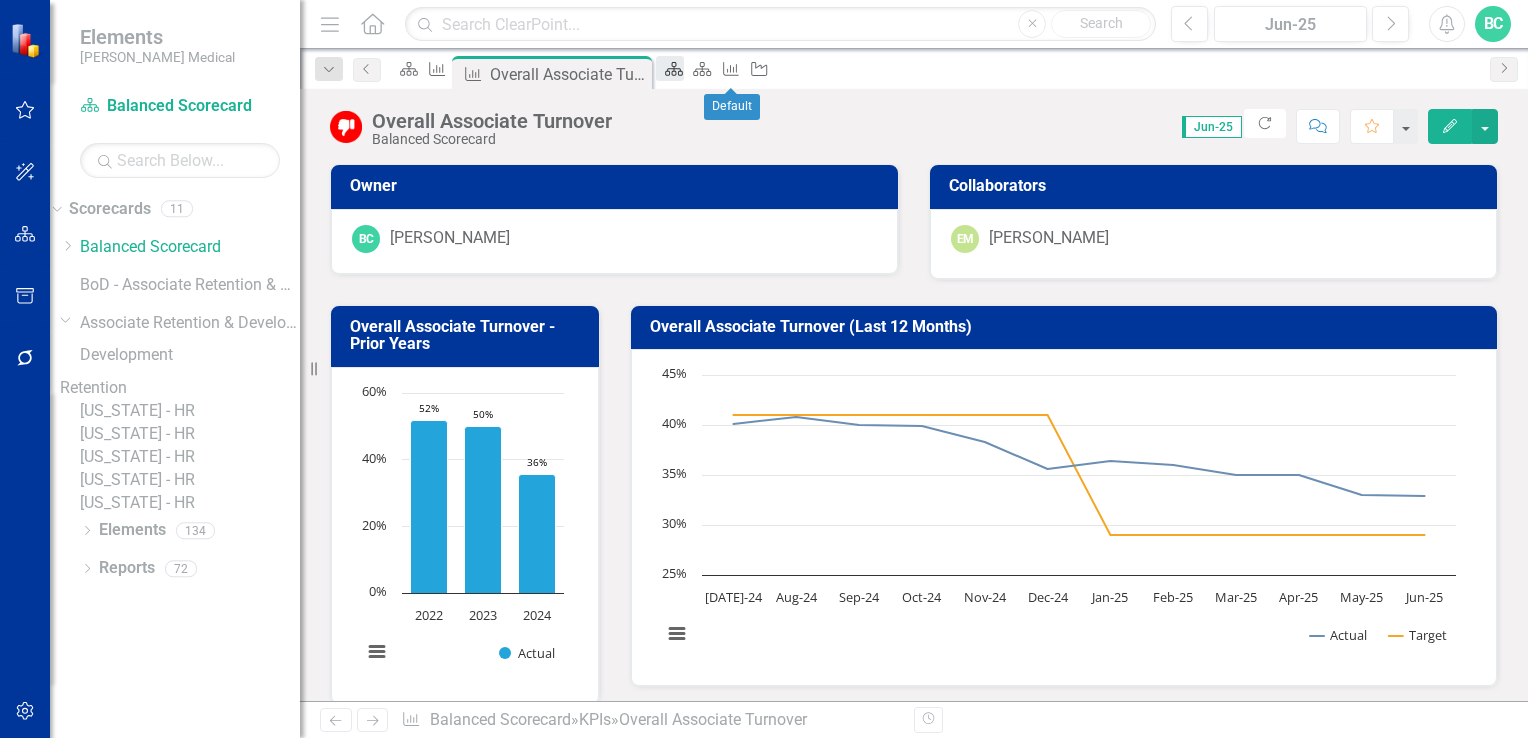 click on "Scorecard" 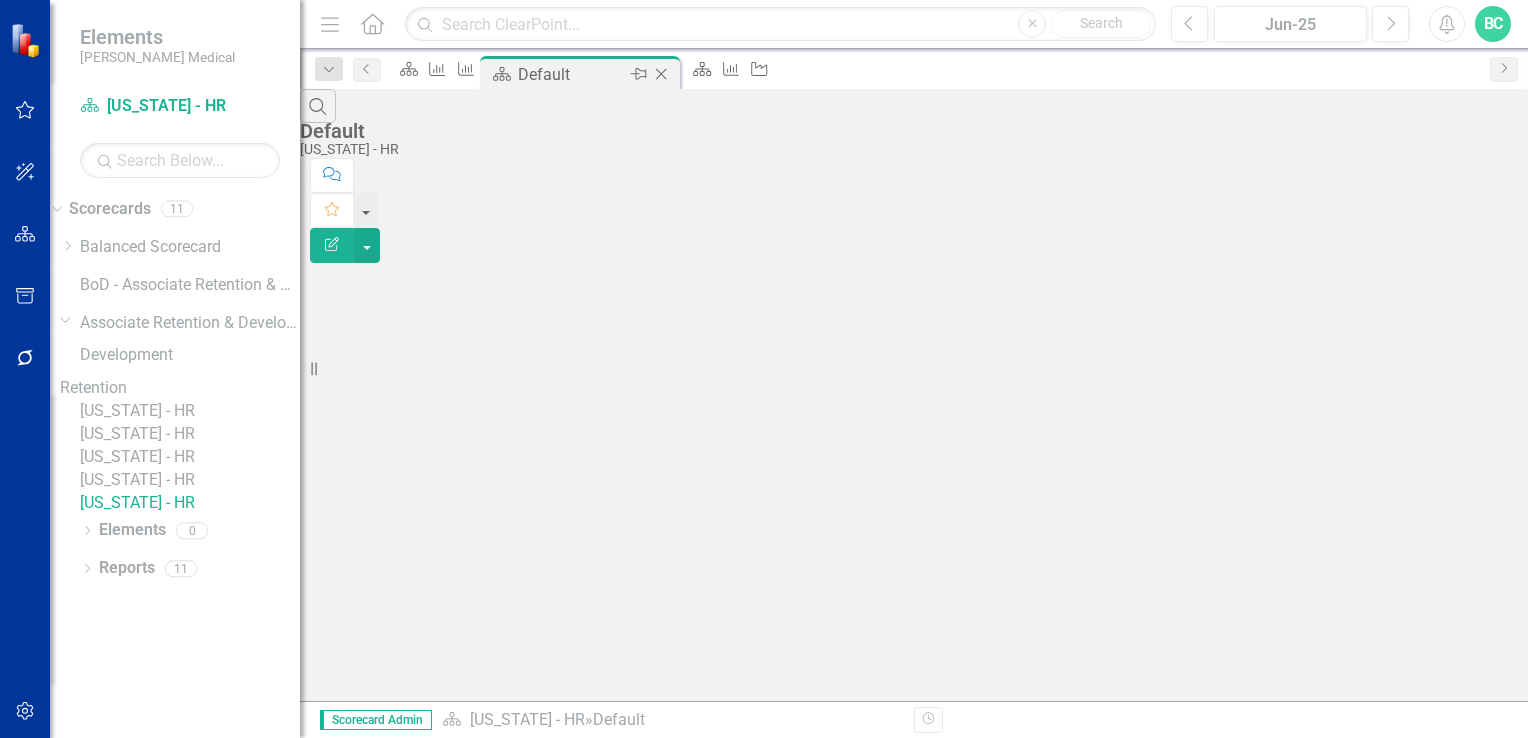 click 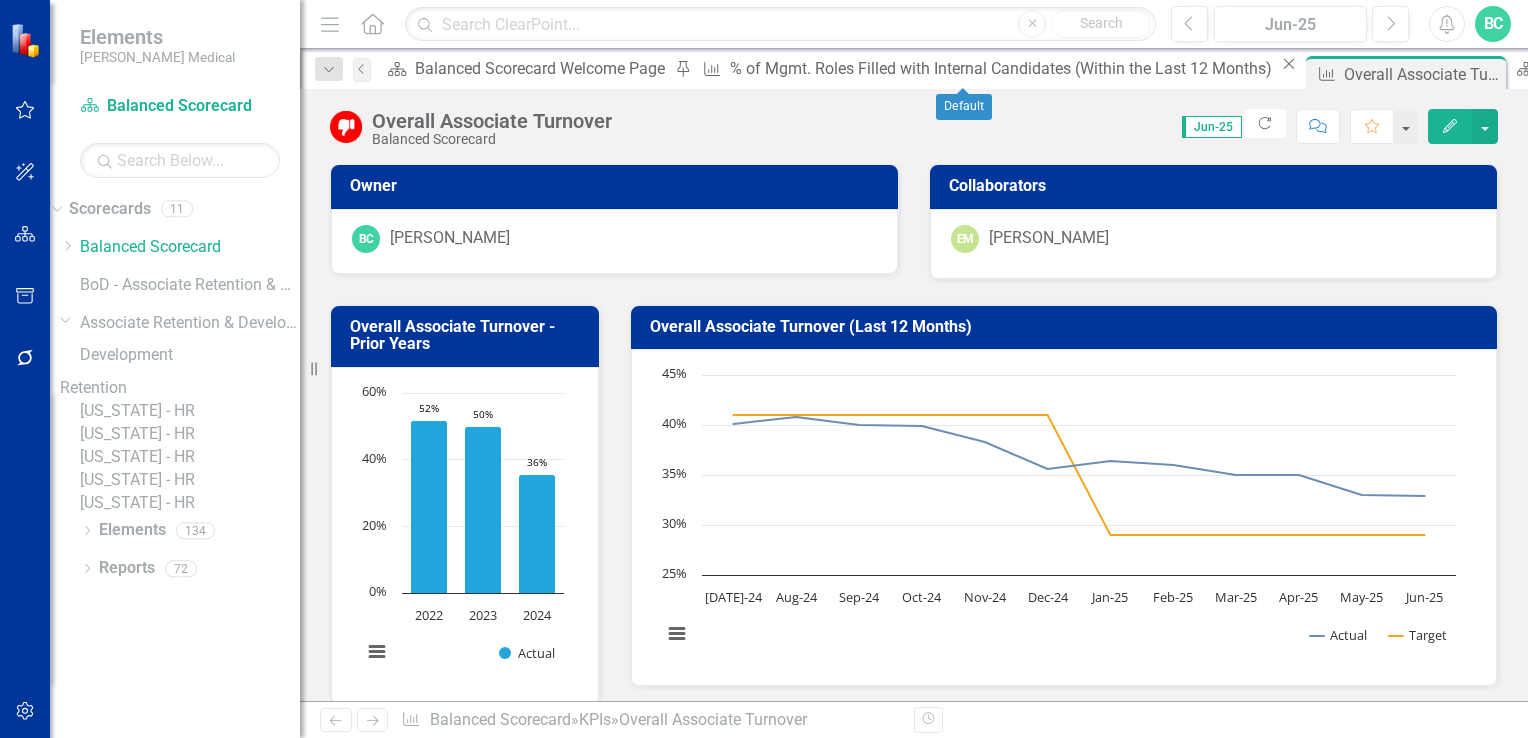 click on "Close" 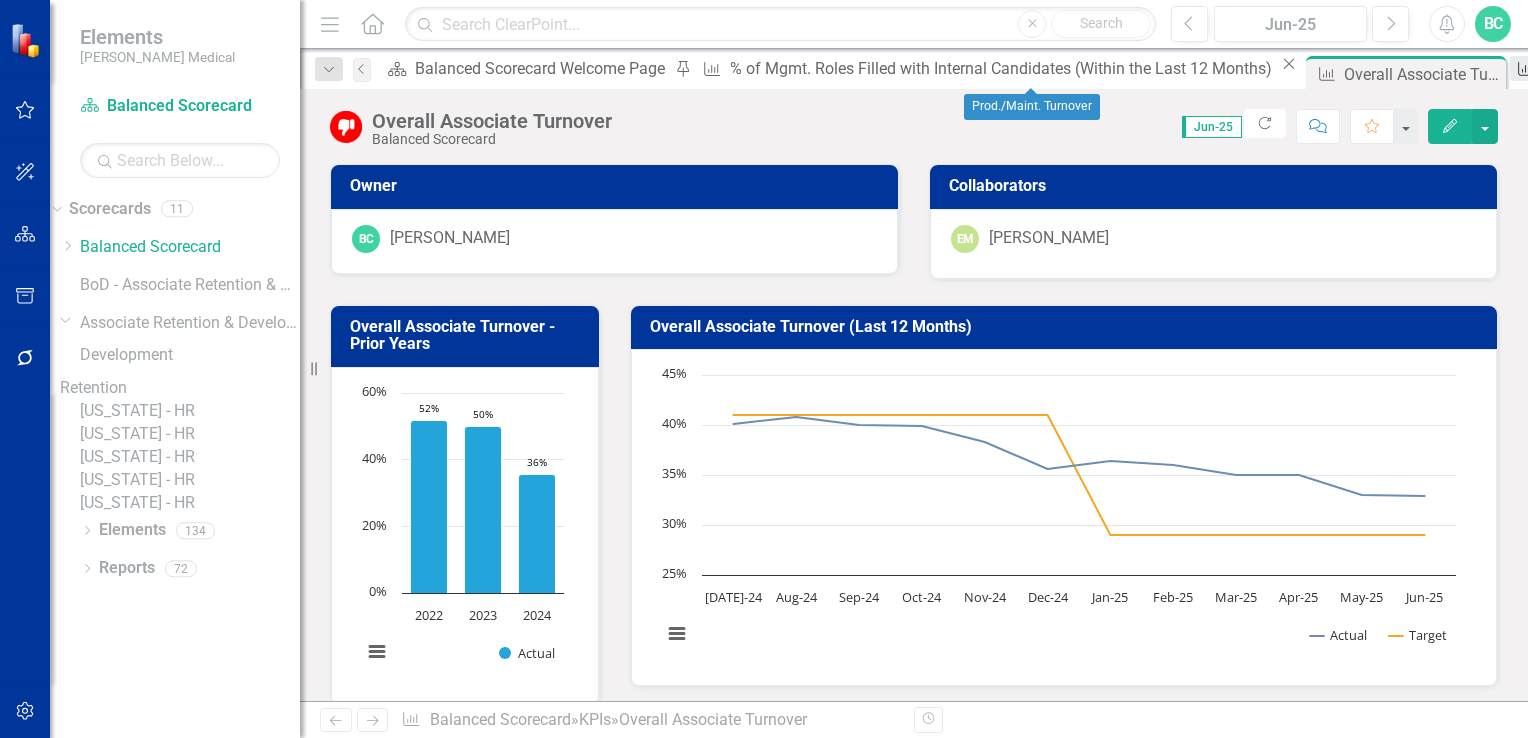 click on "Prod./Maint. Turnover" at bounding box center [1623, 68] 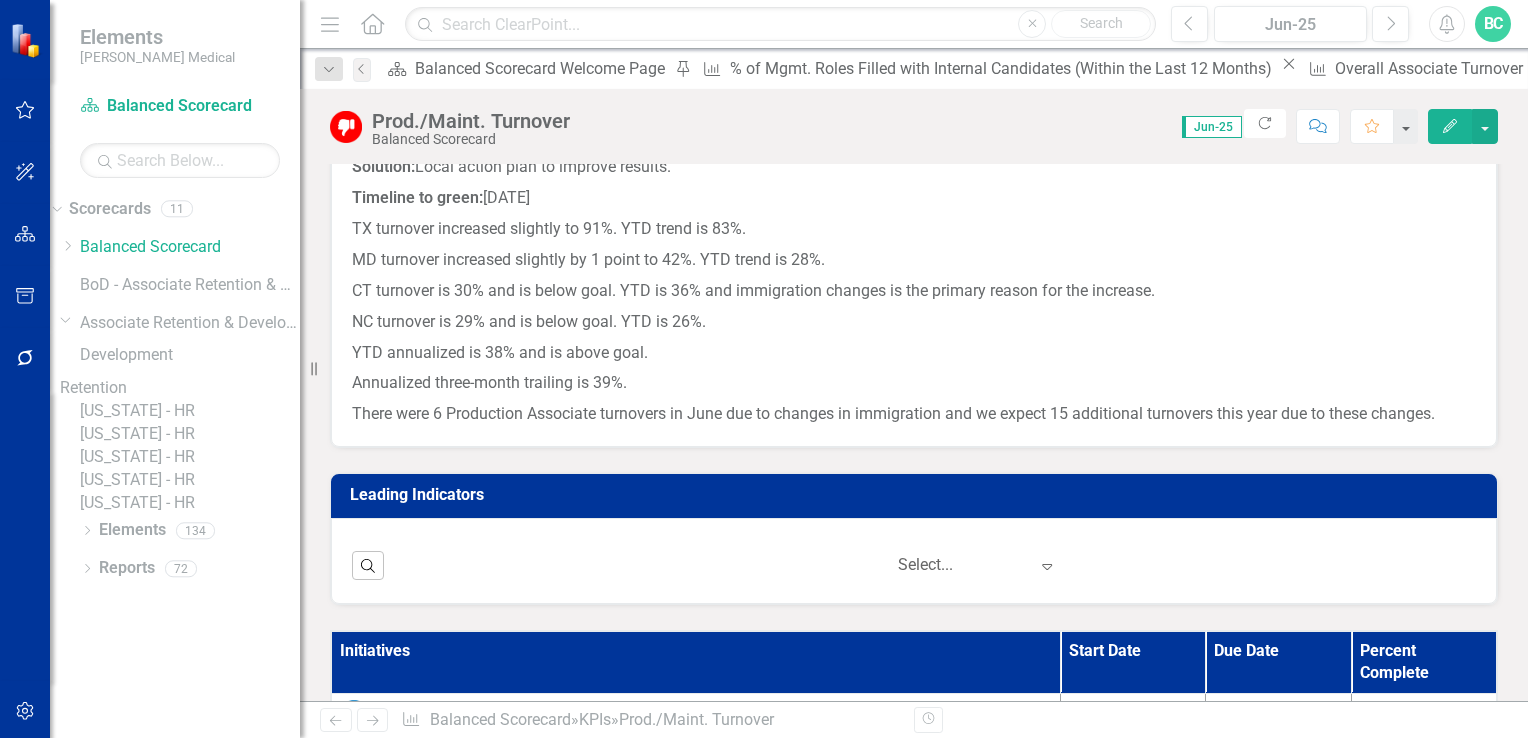 scroll, scrollTop: 929, scrollLeft: 0, axis: vertical 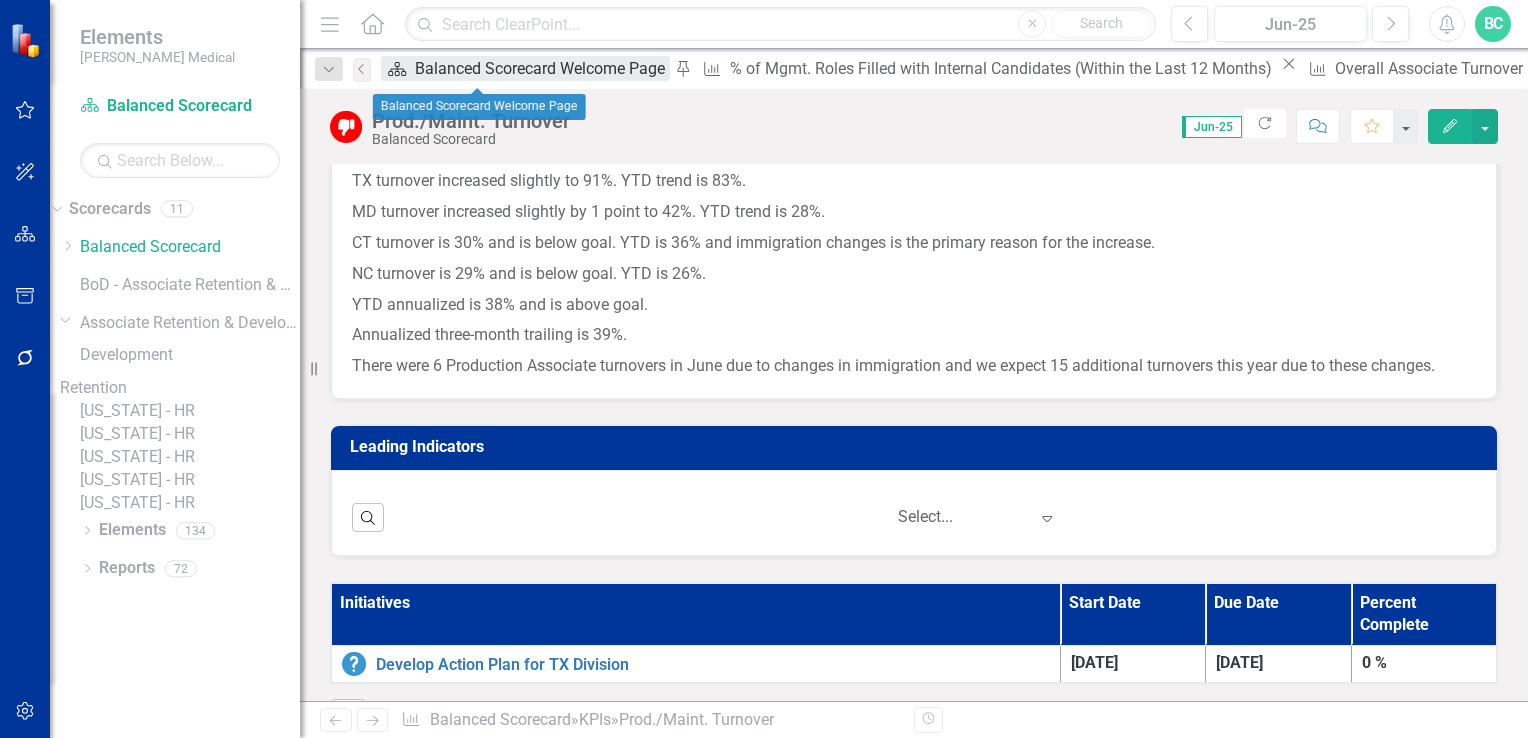 click on "Balanced Scorecard Welcome Page" at bounding box center [542, 68] 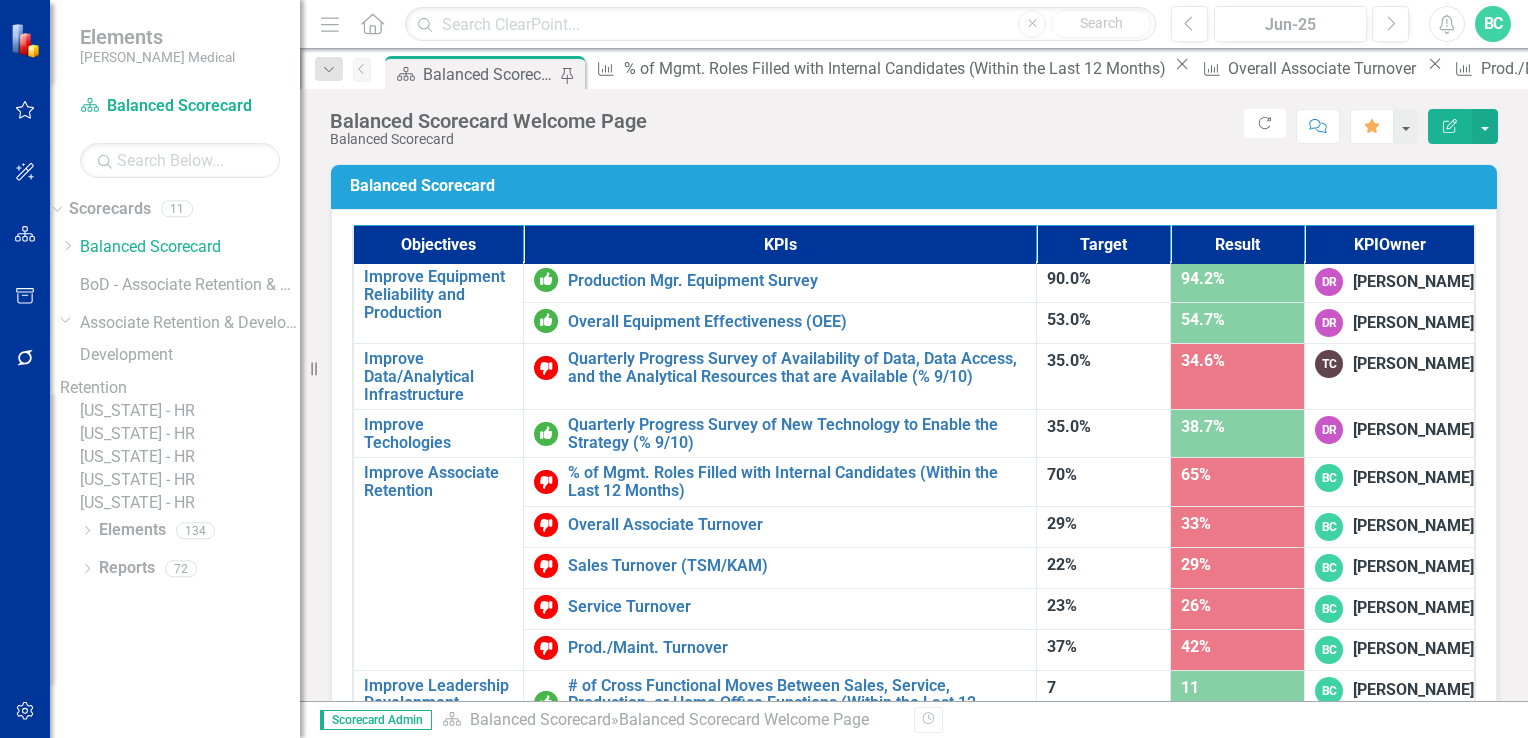 scroll, scrollTop: 1195, scrollLeft: 0, axis: vertical 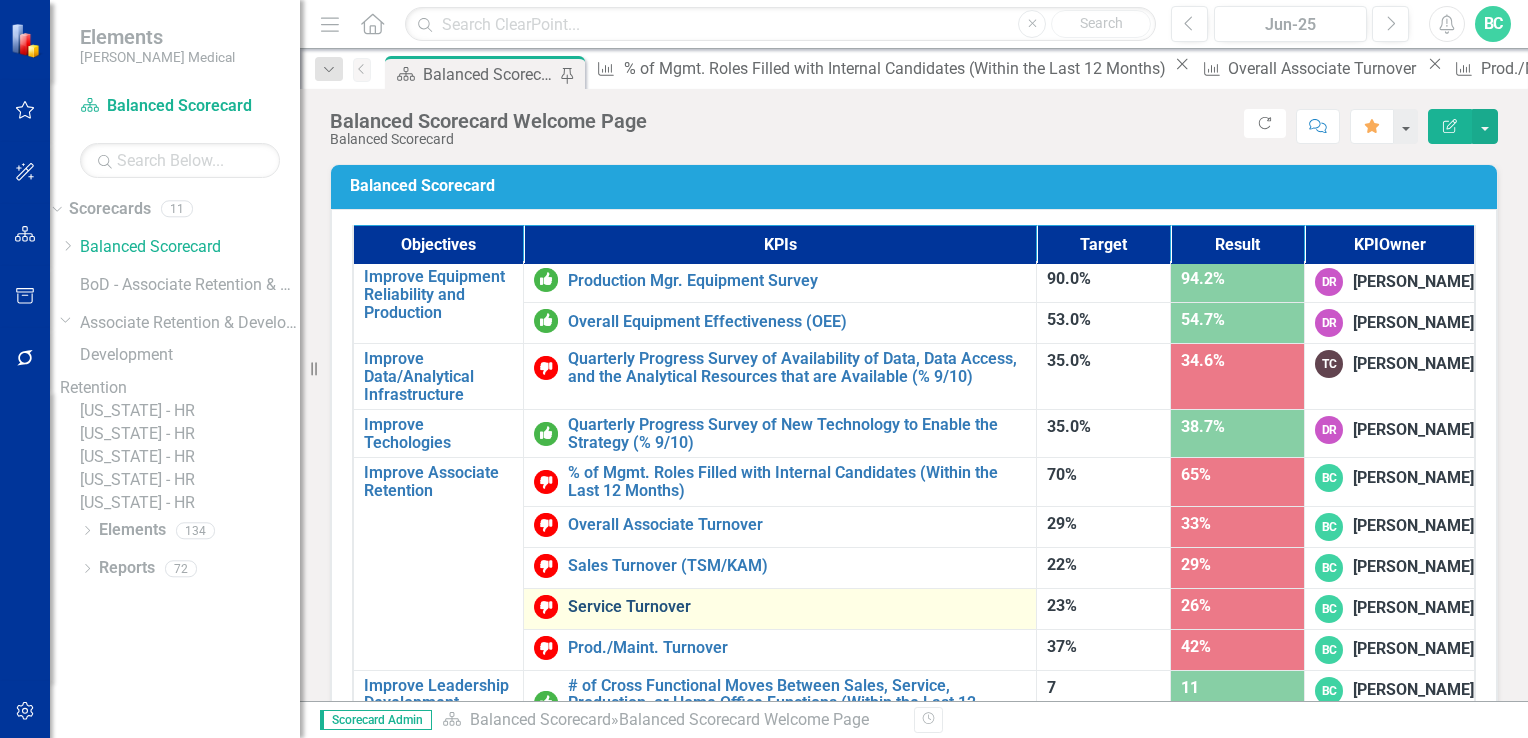 click on "Service Turnover" at bounding box center [797, 607] 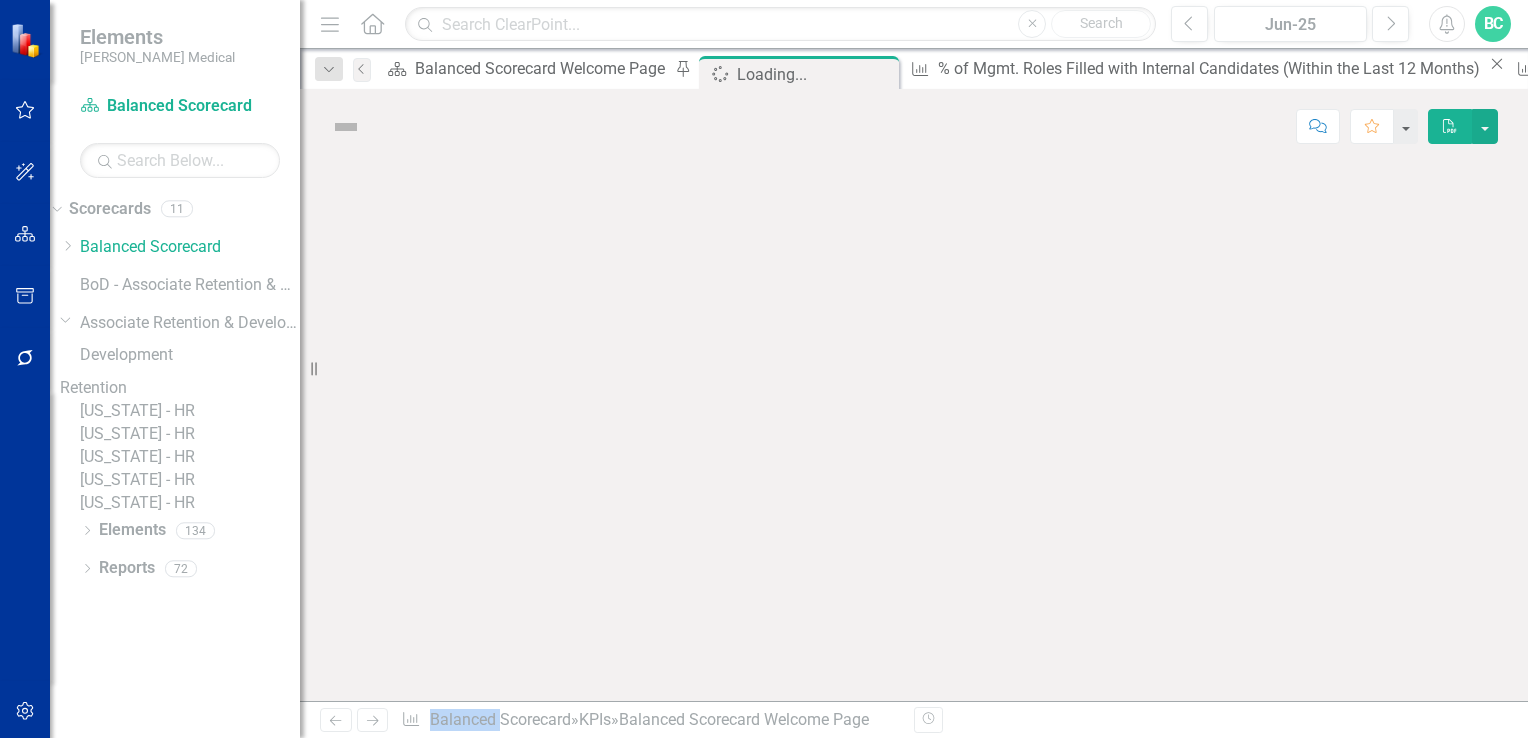 click at bounding box center [914, 432] 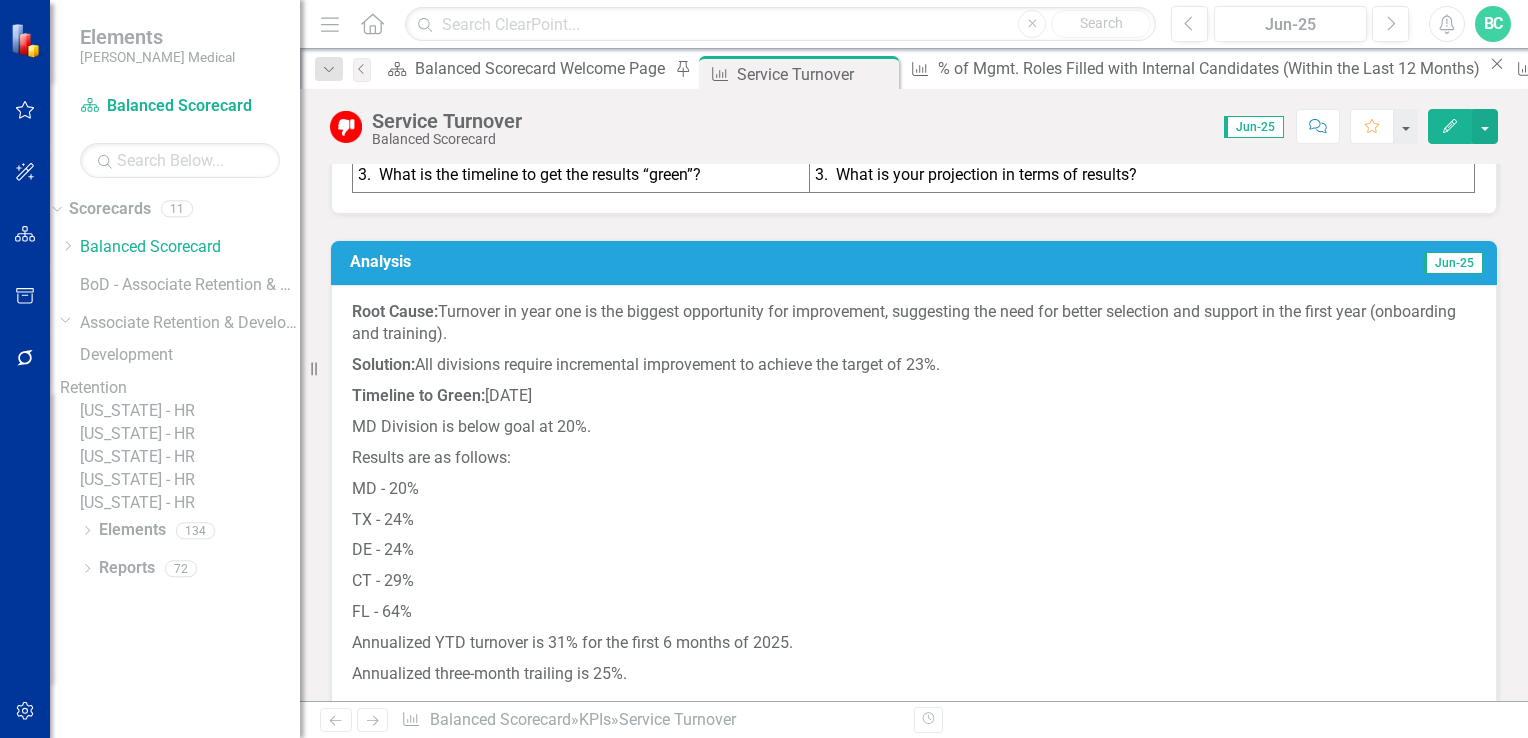 scroll, scrollTop: 0, scrollLeft: 0, axis: both 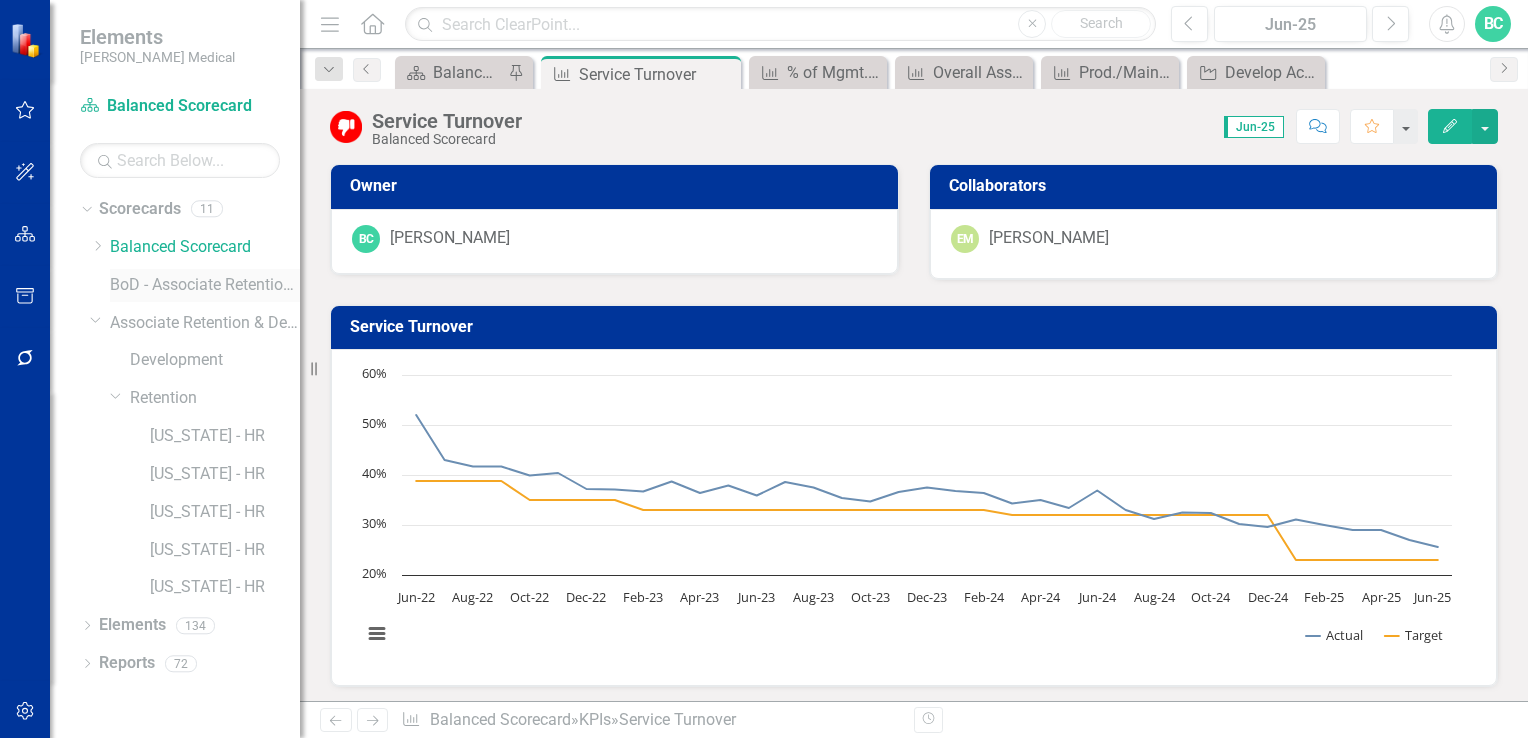 click on "BoD - Associate Retention & Development" at bounding box center (205, 285) 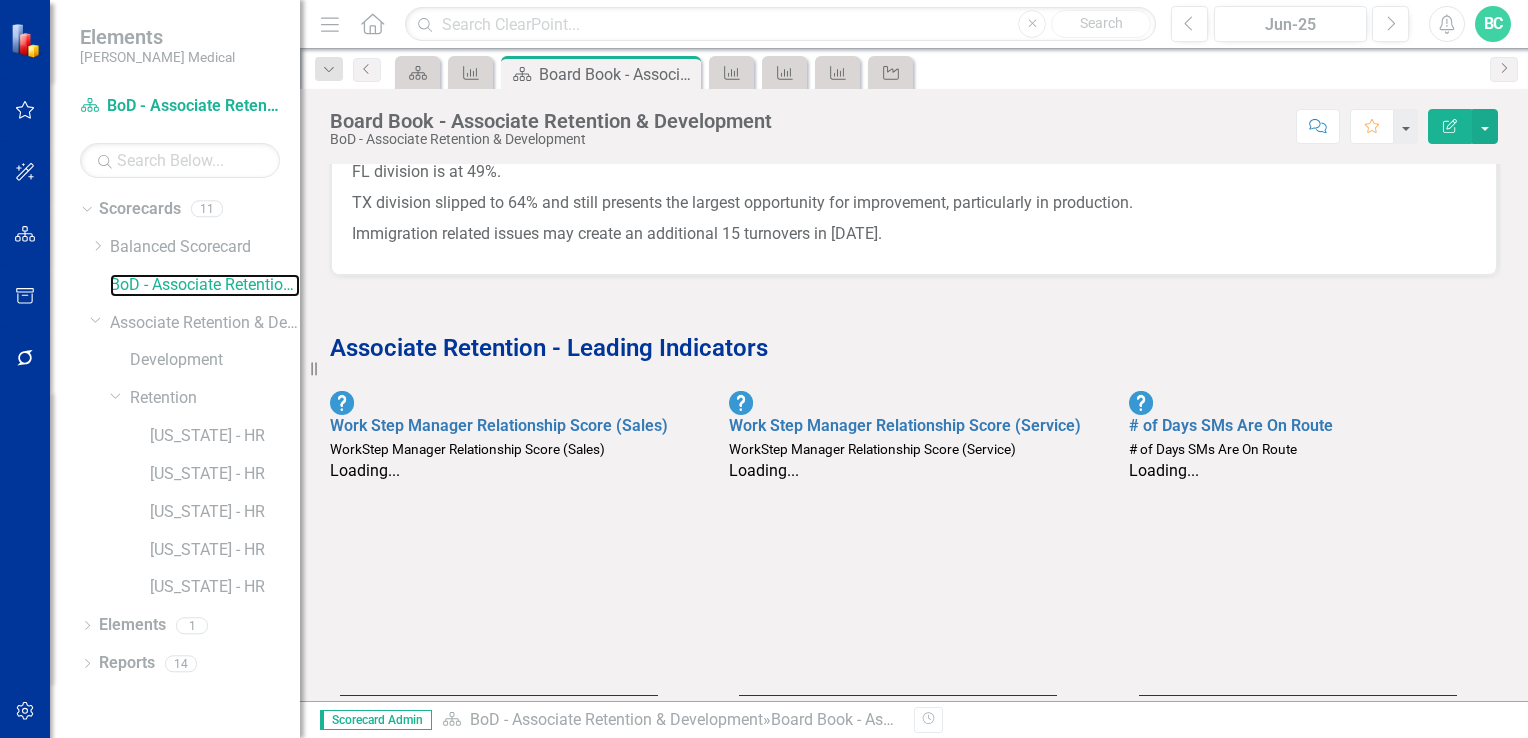 scroll, scrollTop: 1842, scrollLeft: 0, axis: vertical 